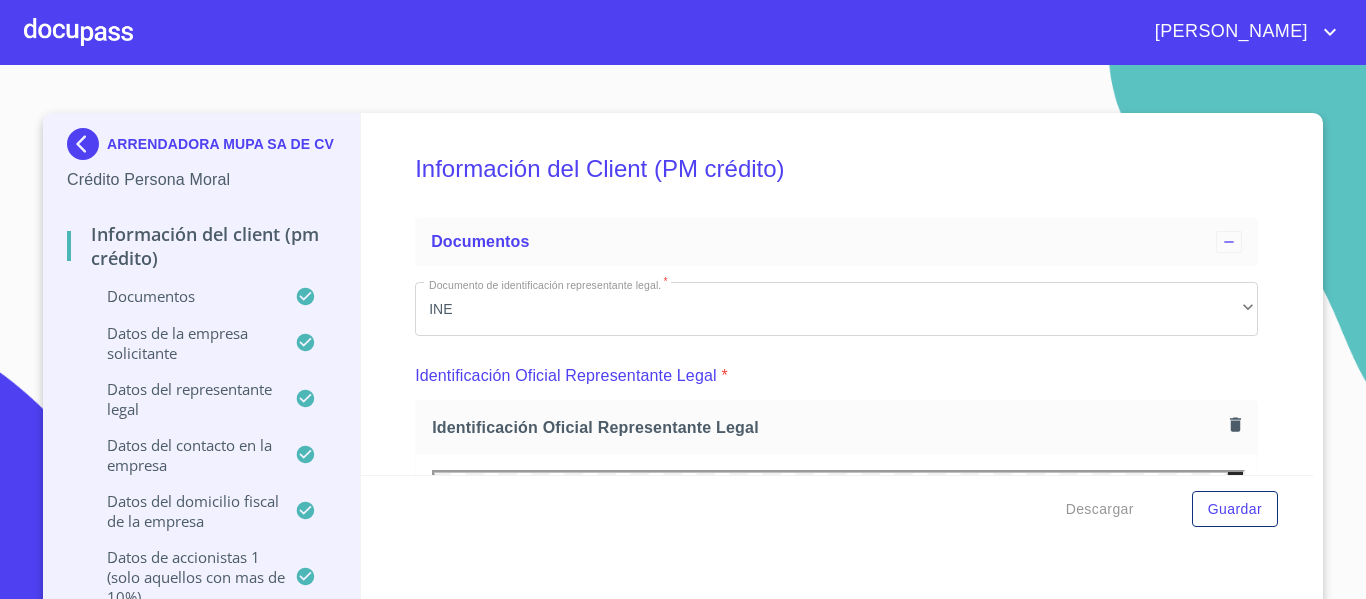 scroll, scrollTop: 0, scrollLeft: 0, axis: both 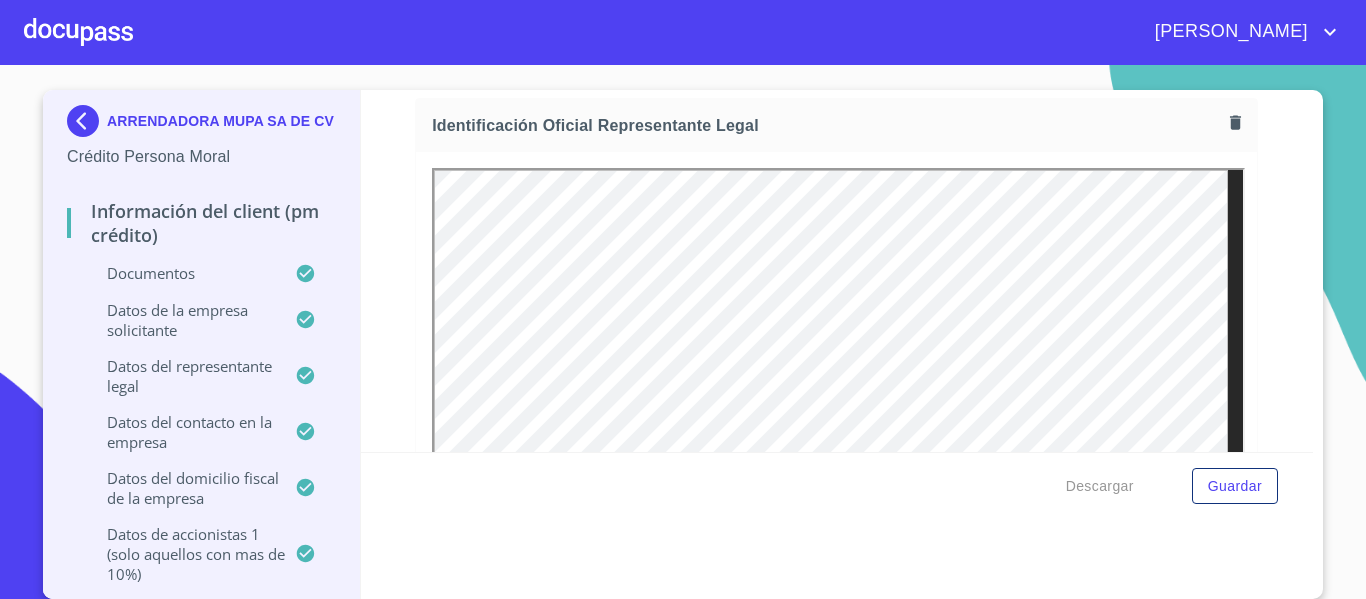 click at bounding box center [78, 32] 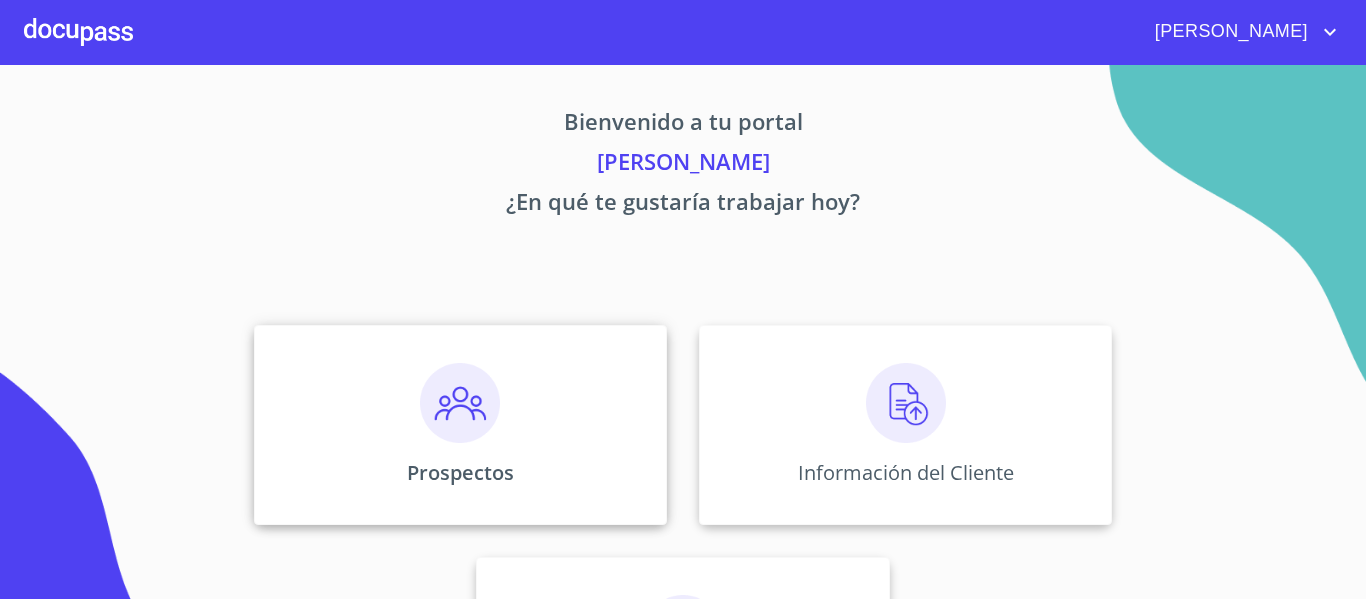 click on "Prospectos" at bounding box center [460, 472] 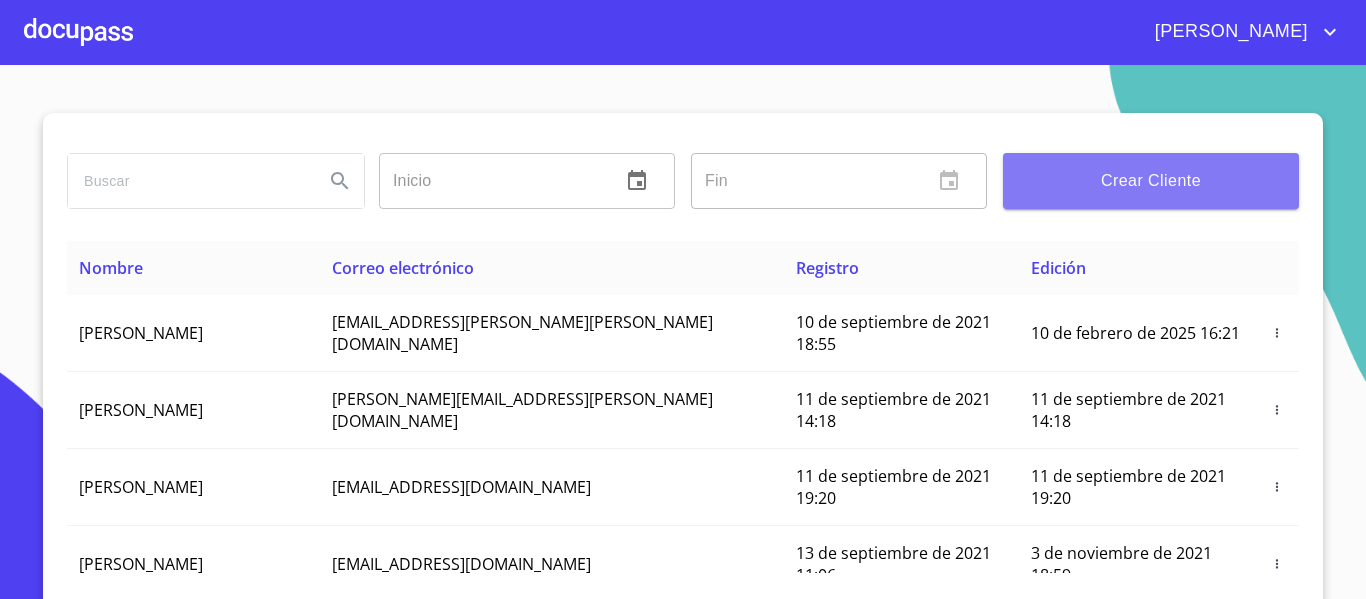 click on "Crear Cliente" at bounding box center [1151, 181] 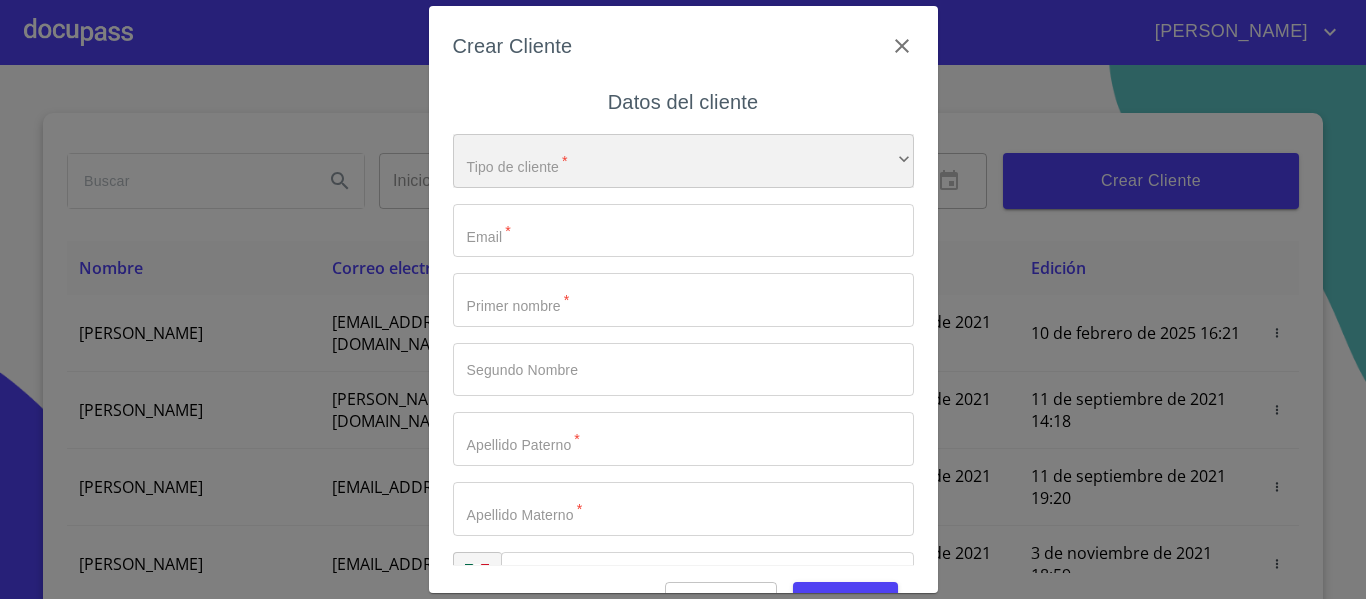 click on "​" at bounding box center (683, 161) 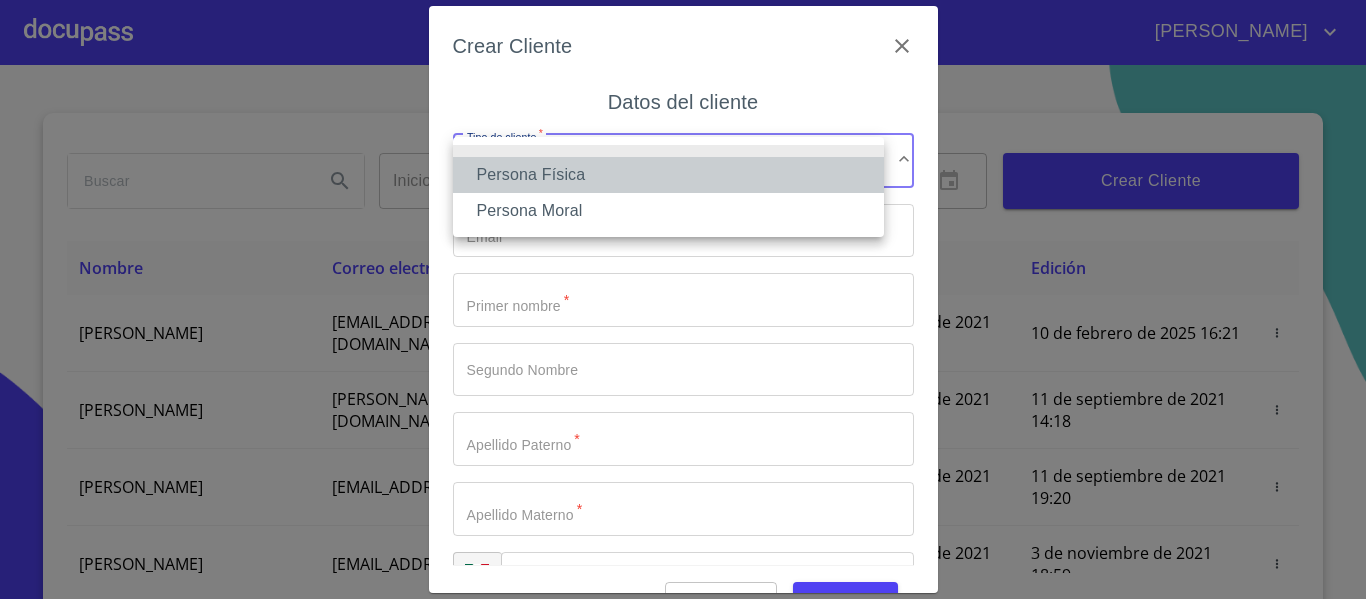 click on "Persona Física" at bounding box center (668, 175) 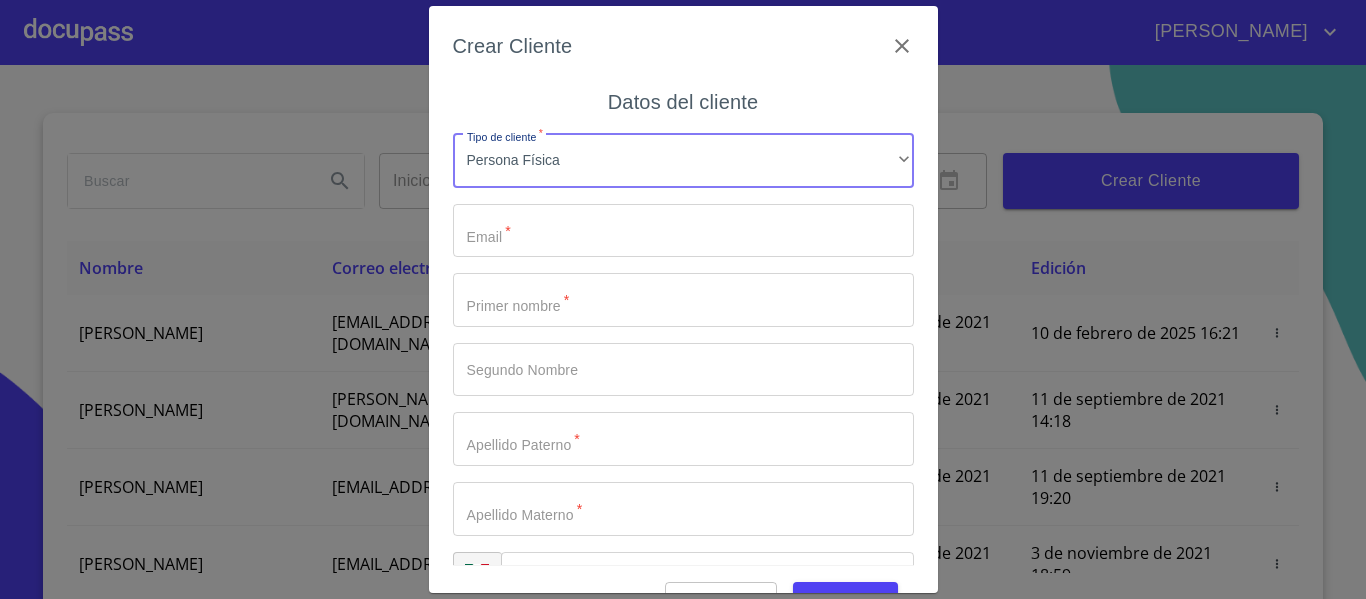 click on "Tipo de cliente   *" at bounding box center (683, 231) 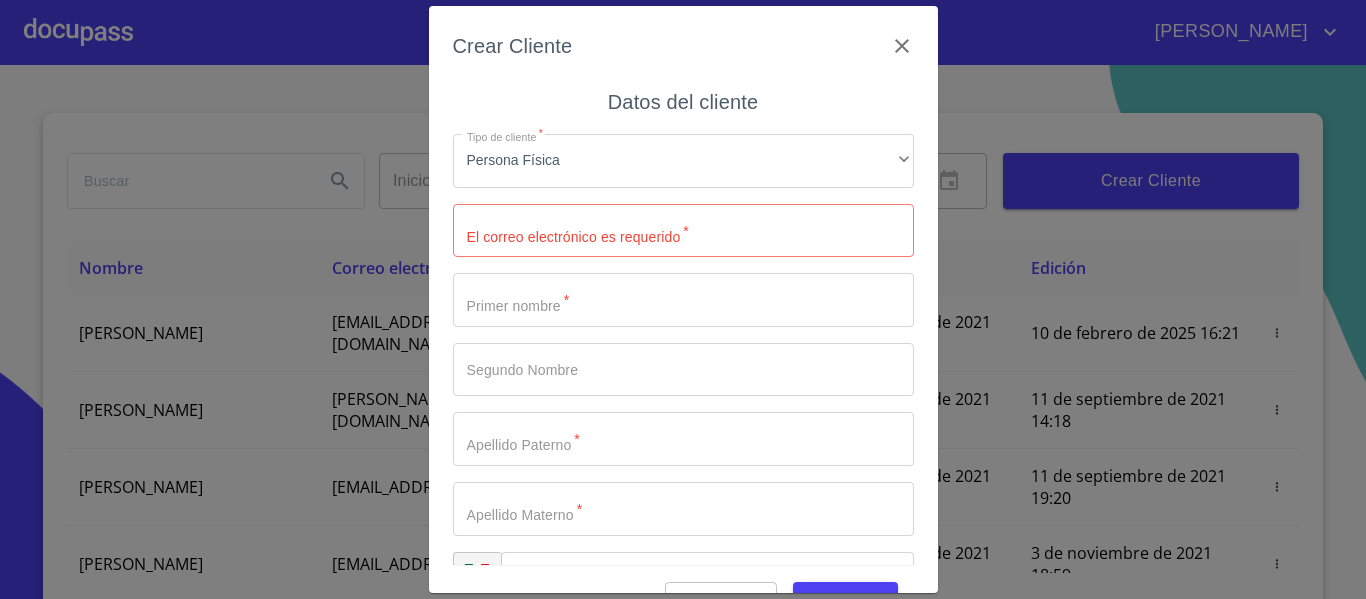 click on "Tipo de cliente   *" at bounding box center (683, 231) 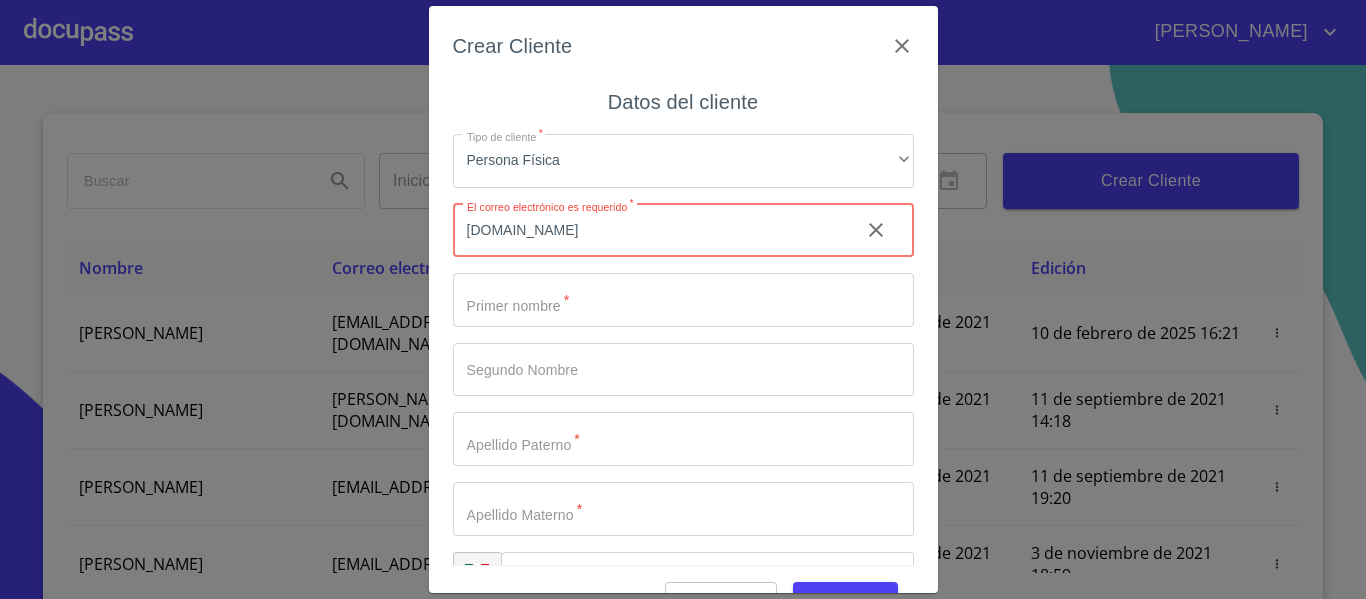 type on "[DOMAIN_NAME]" 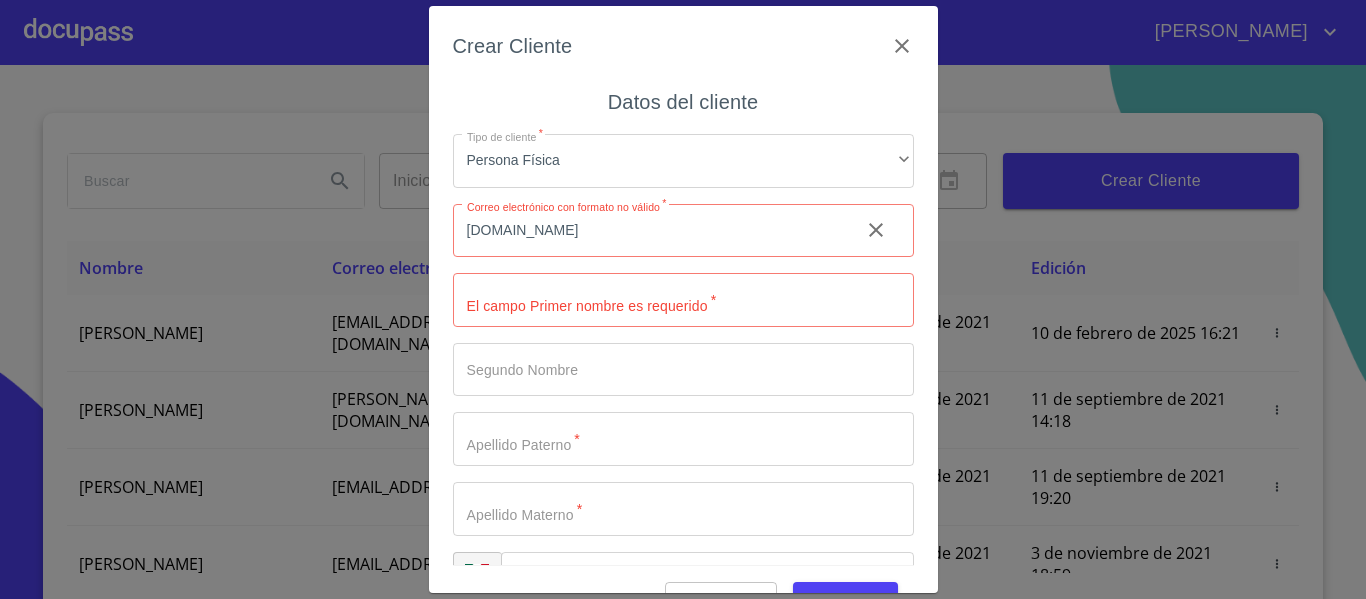 click on "Tipo de cliente   *" at bounding box center [683, 300] 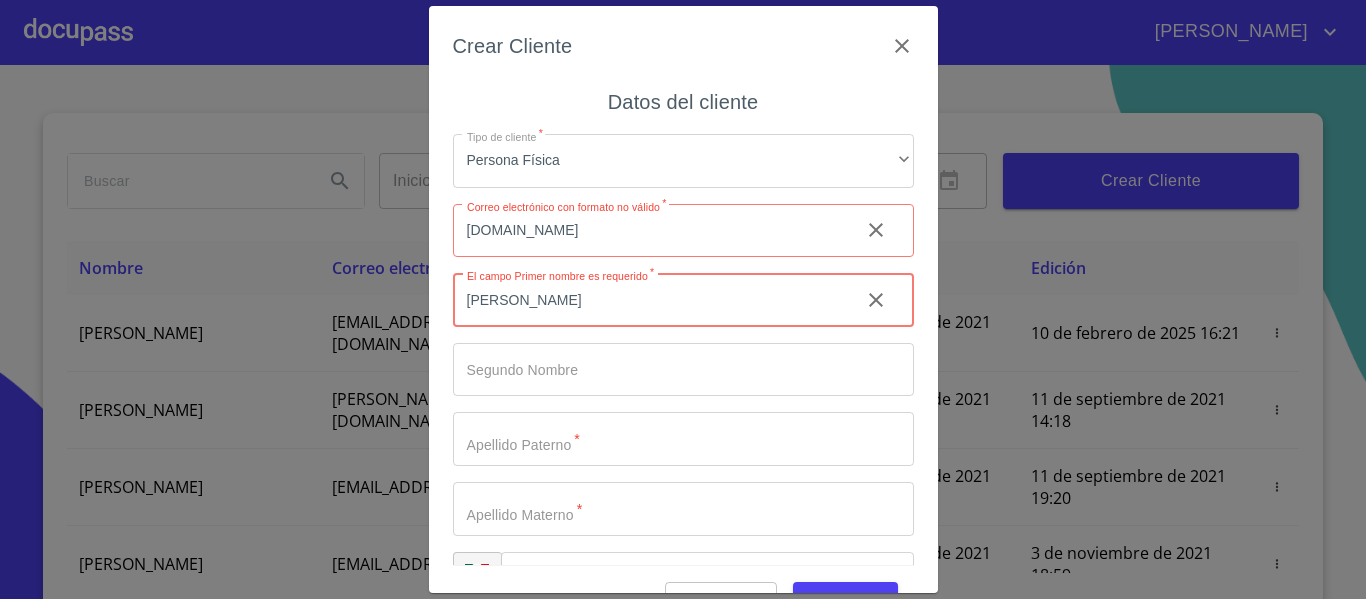 type on "[PERSON_NAME]" 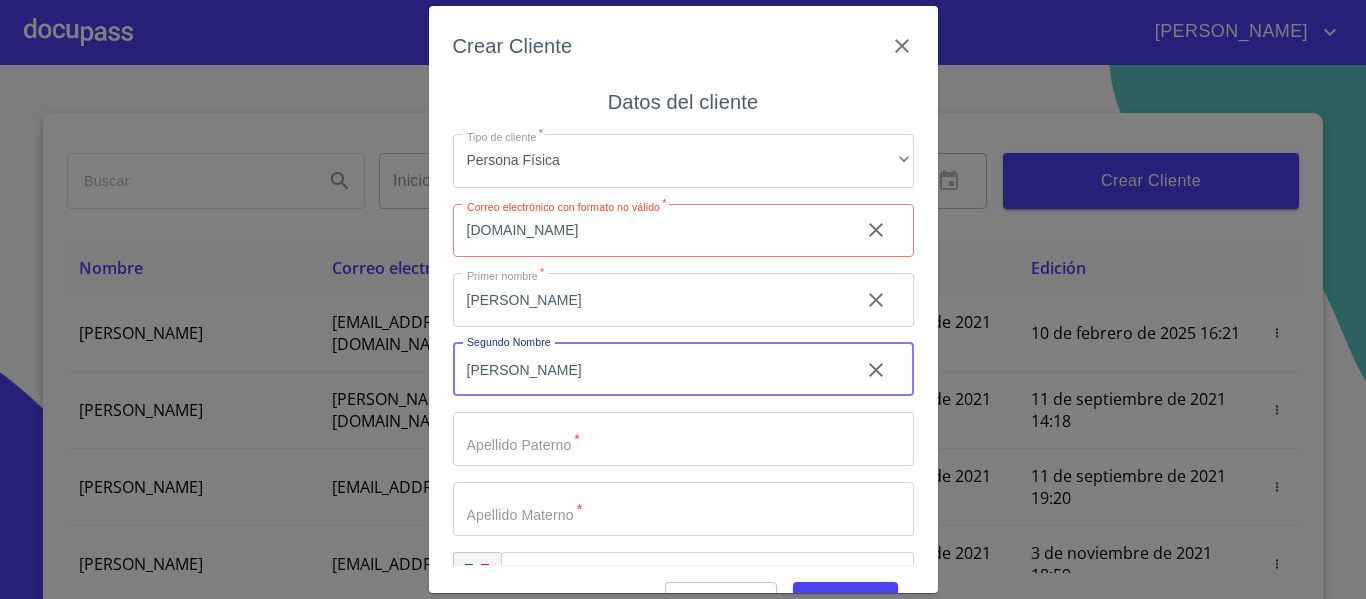 type on "[PERSON_NAME]" 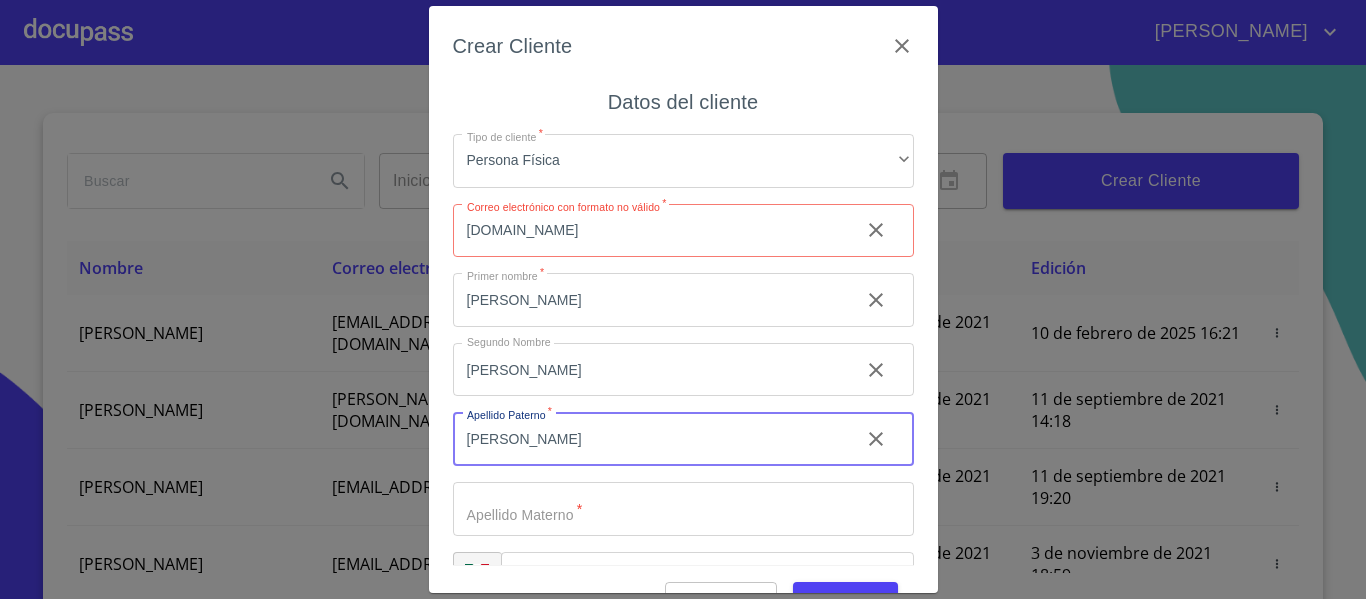 type on "[PERSON_NAME]" 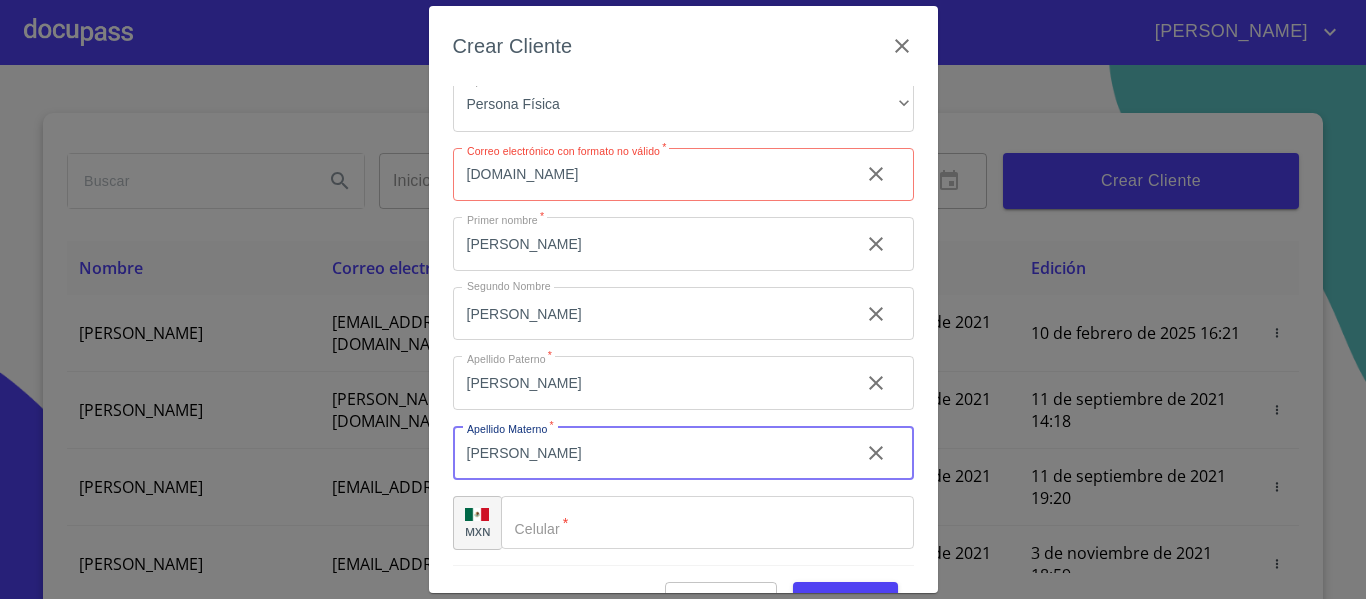 scroll, scrollTop: 57, scrollLeft: 0, axis: vertical 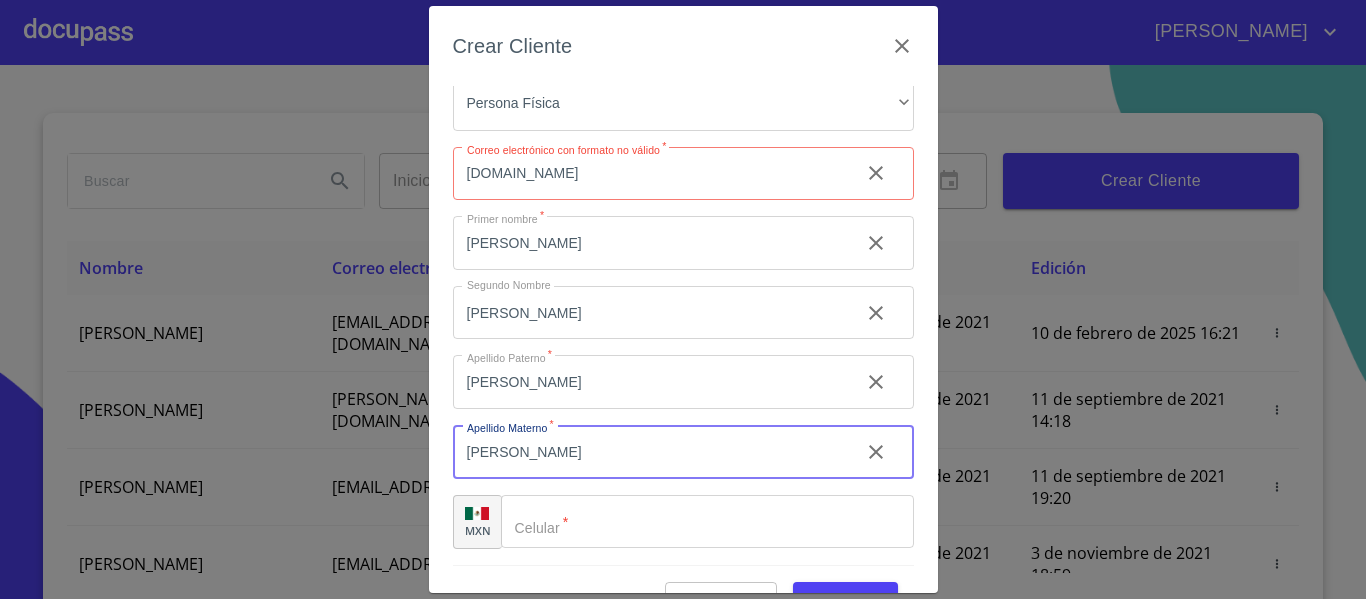 type on "[PERSON_NAME]" 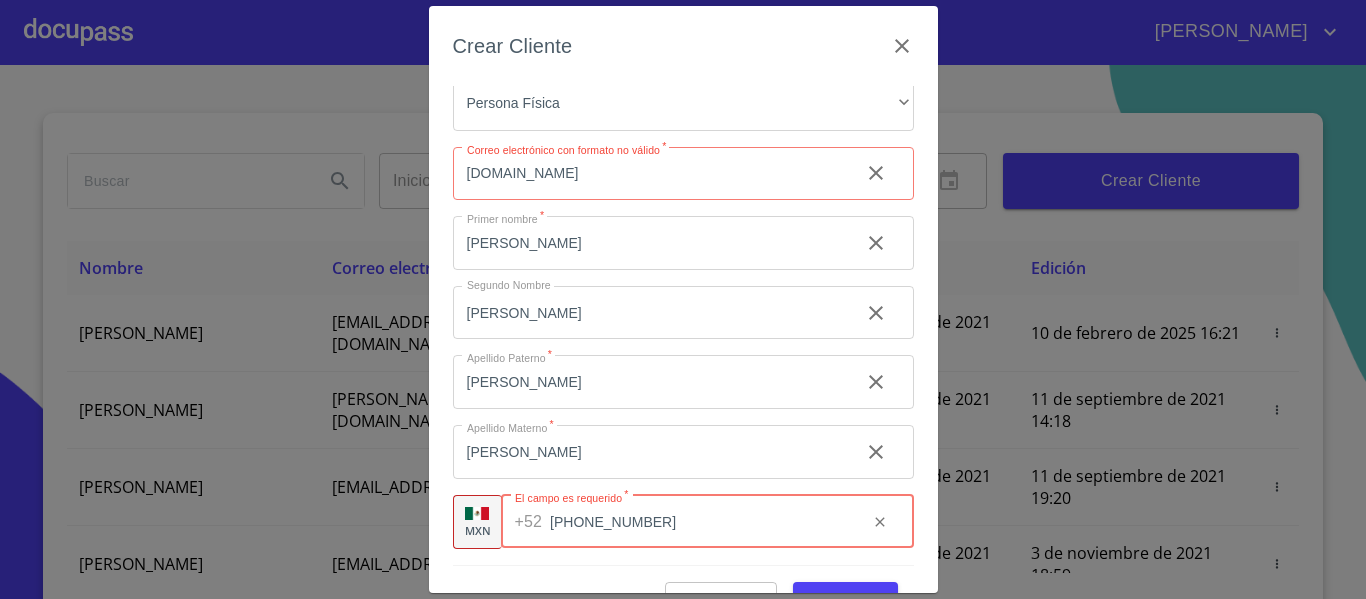 scroll, scrollTop: 50, scrollLeft: 0, axis: vertical 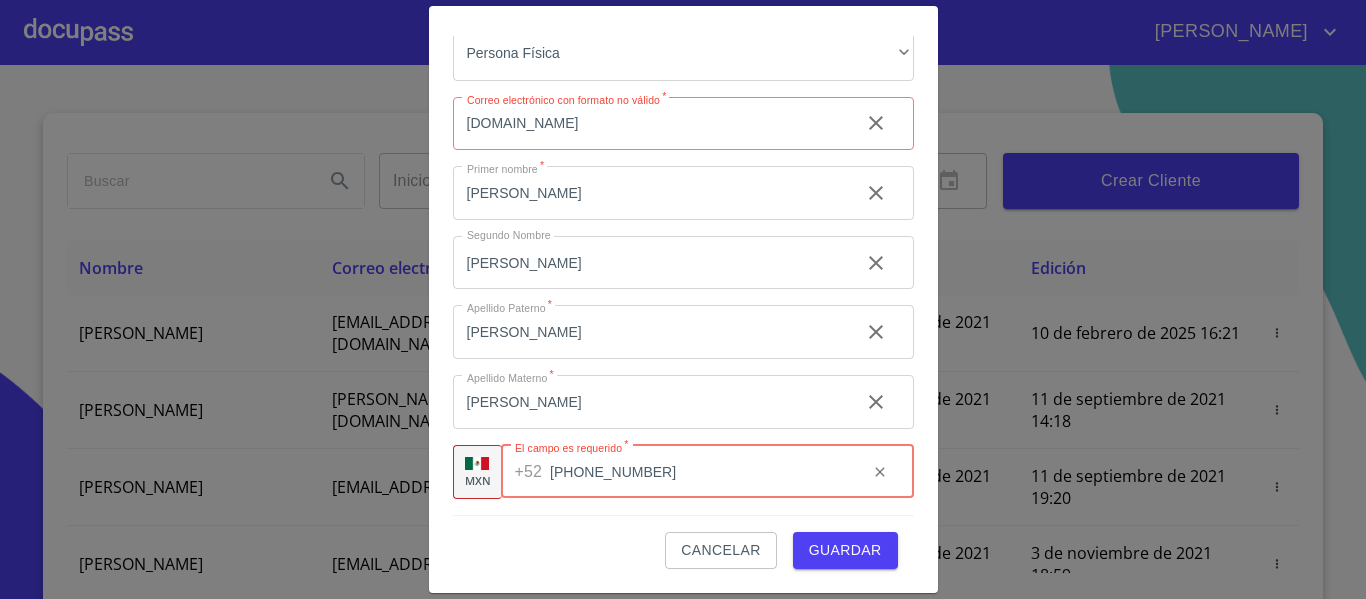type on "[PHONE_NUMBER]" 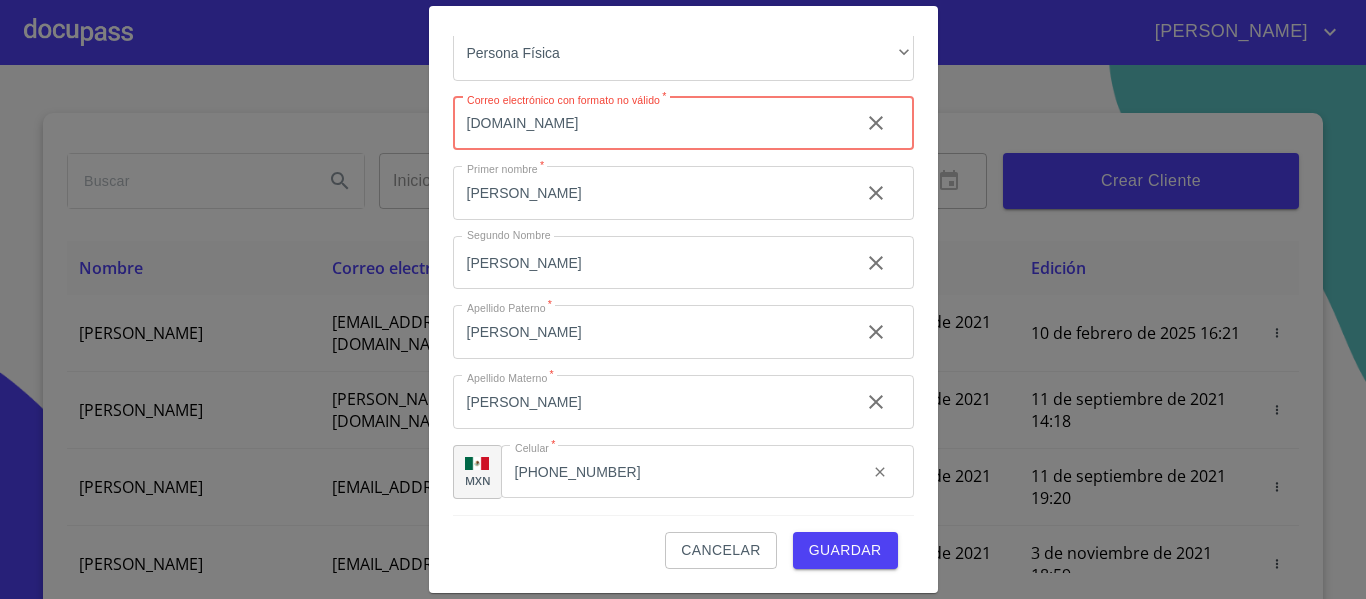 click on "[DOMAIN_NAME]" at bounding box center [648, 124] 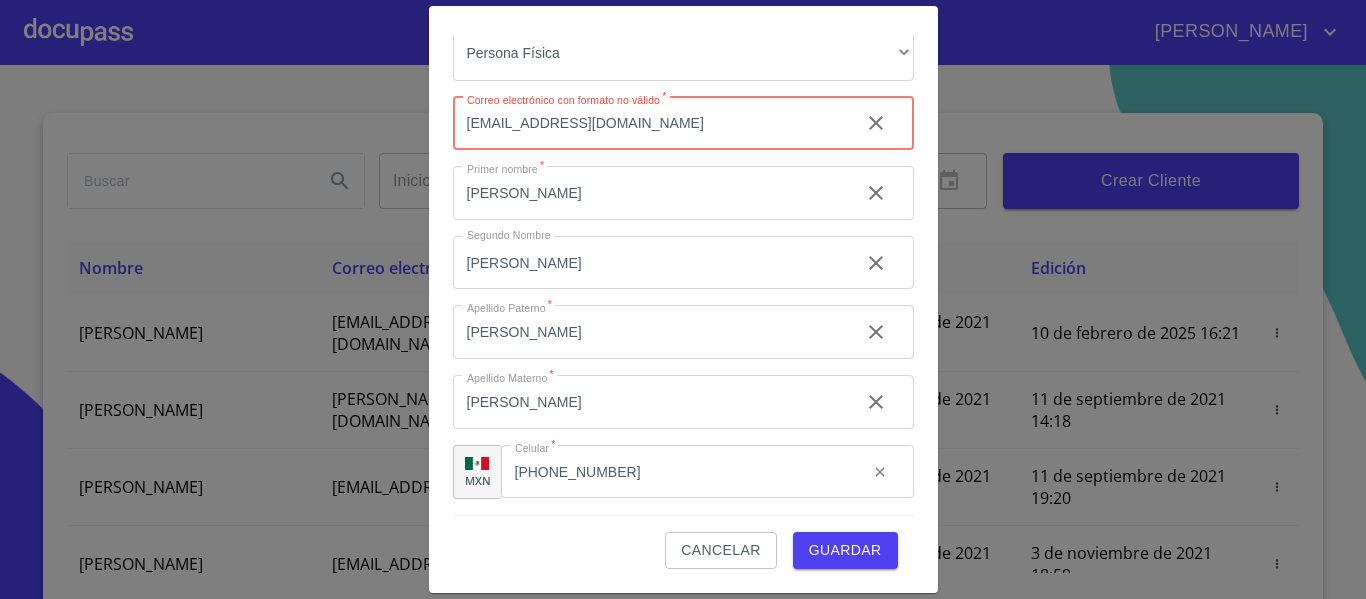 type on "[EMAIL_ADDRESS][DOMAIN_NAME]" 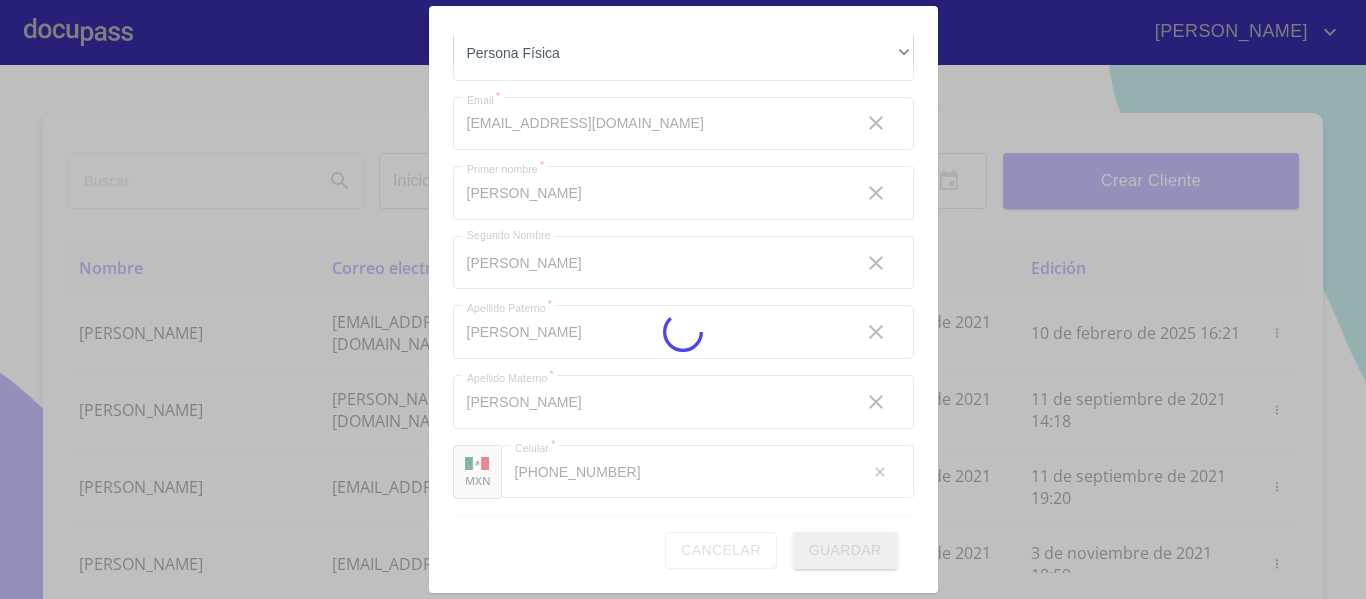 type 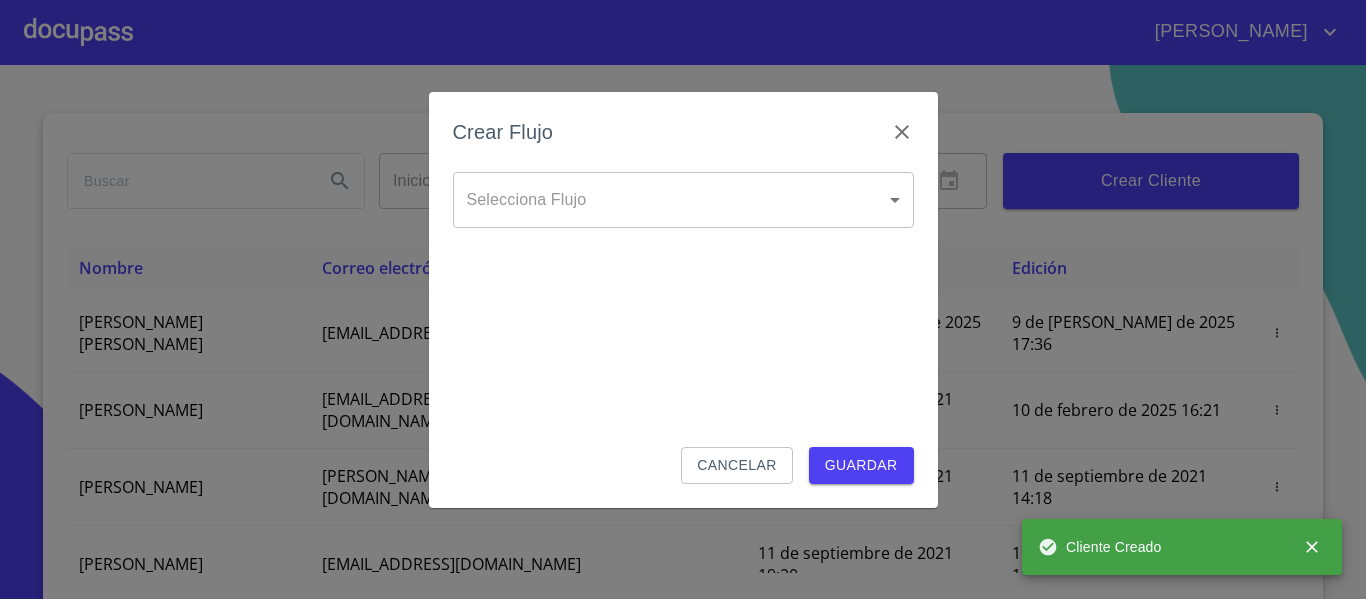 click on "[PERSON_NAME] ​ Fin ​ Crear Cliente Nombre   Correo electrónico   Registro   Edición     [PERSON_NAME] [PERSON_NAME] [EMAIL_ADDRESS][DOMAIN_NAME] 9 de [PERSON_NAME] de 2025 17:36 9 de [PERSON_NAME] de 2025 17:36 [PERSON_NAME] GROVER [EMAIL_ADDRESS][PERSON_NAME][PERSON_NAME][DOMAIN_NAME] 10 de septiembre de 2021 18:55 10 de febrero de 2025 16:21 [PERSON_NAME] CELIS  [EMAIL_ADDRESS][PERSON_NAME][DOMAIN_NAME] 11 de septiembre de 2021 14:18 11 de septiembre de 2021 14:18 [PERSON_NAME] [PERSON_NAME][EMAIL_ADDRESS][DOMAIN_NAME] 11 de septiembre de 2021 19:20 11 de septiembre de 2021 19:20 [PERSON_NAME] [EMAIL_ADDRESS][DOMAIN_NAME] 13 de septiembre de 2021 11:06 3 de noviembre de 2021 18:59 [PERSON_NAME] [EMAIL_ADDRESS][DOMAIN_NAME] 14 de septiembre de 2021 12:26 14 de septiembre de 2021 12:26 [PERSON_NAME] [EMAIL_ADDRESS][DOMAIN_NAME] 14 de septiembre de 2021 16:35 14 de septiembre de 2021 16:35 [PERSON_NAME] [EMAIL_ADDRESS][DOMAIN_NAME] 14 de septiembre de 2021 18:24 14 de septiembre de 2021 18:24 [PERSON_NAME]  [EMAIL_ADDRESS][DOMAIN_NAME] 15 de septiembre de 2021 13:18 1 2 3 4 5 6 7 8" at bounding box center [683, 299] 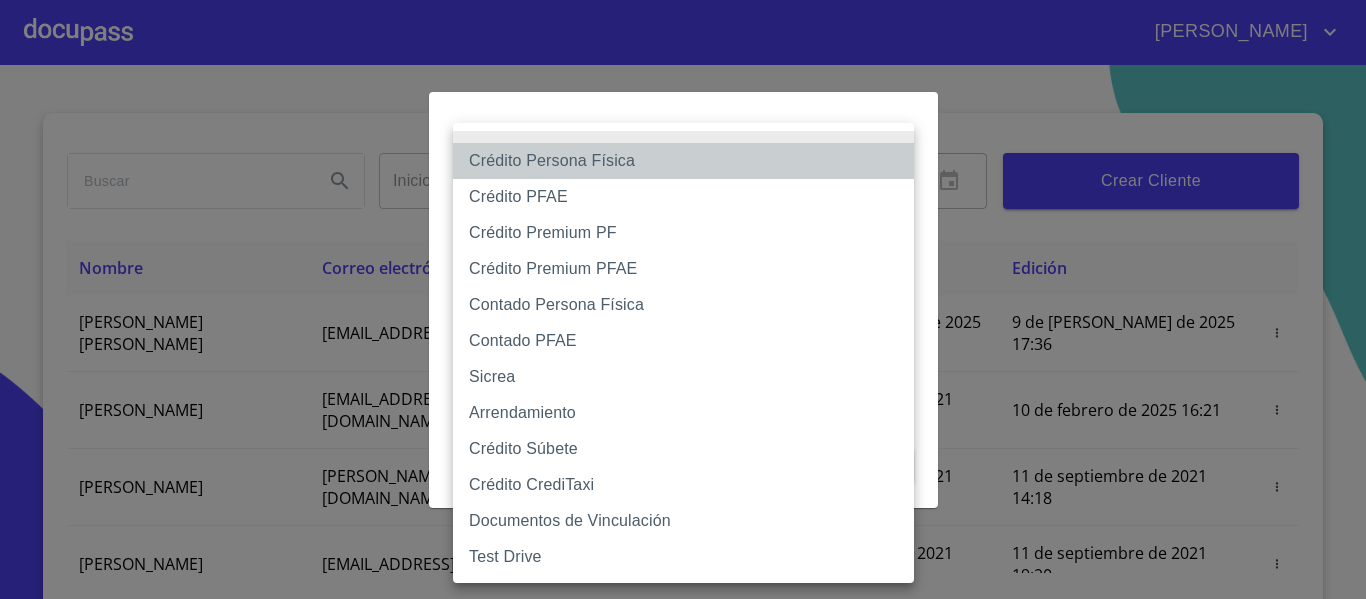 click on "Crédito Persona Física" at bounding box center (683, 161) 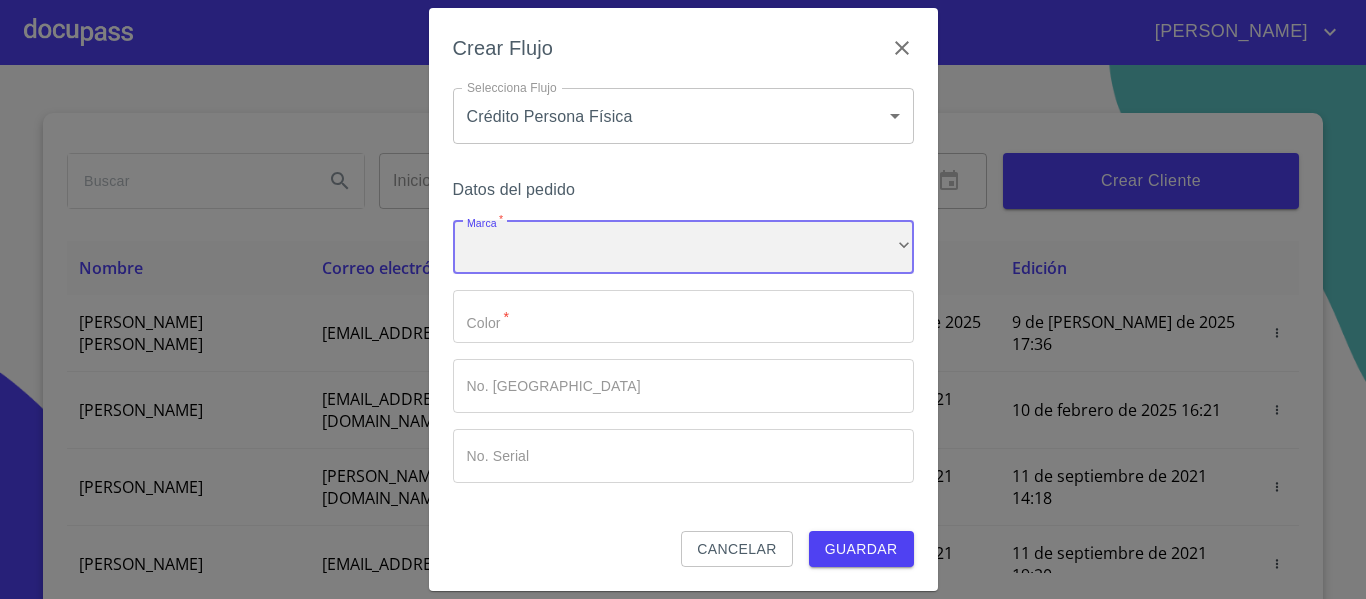 click on "​" at bounding box center [683, 247] 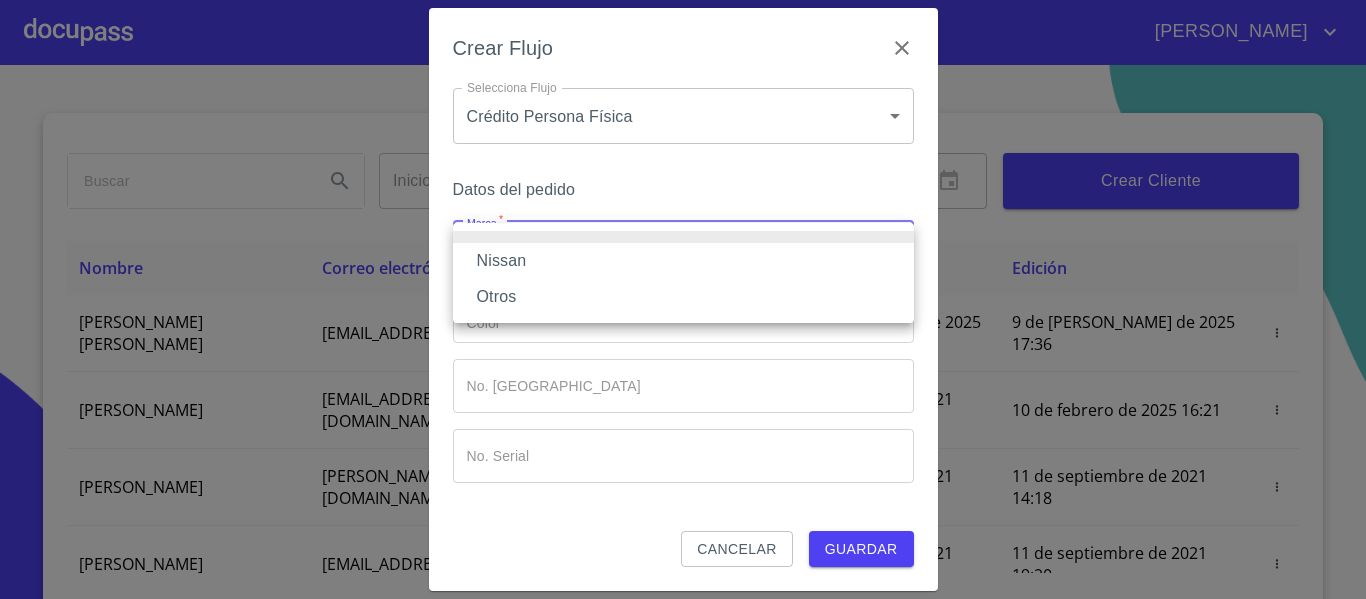 click on "Nissan" at bounding box center (683, 261) 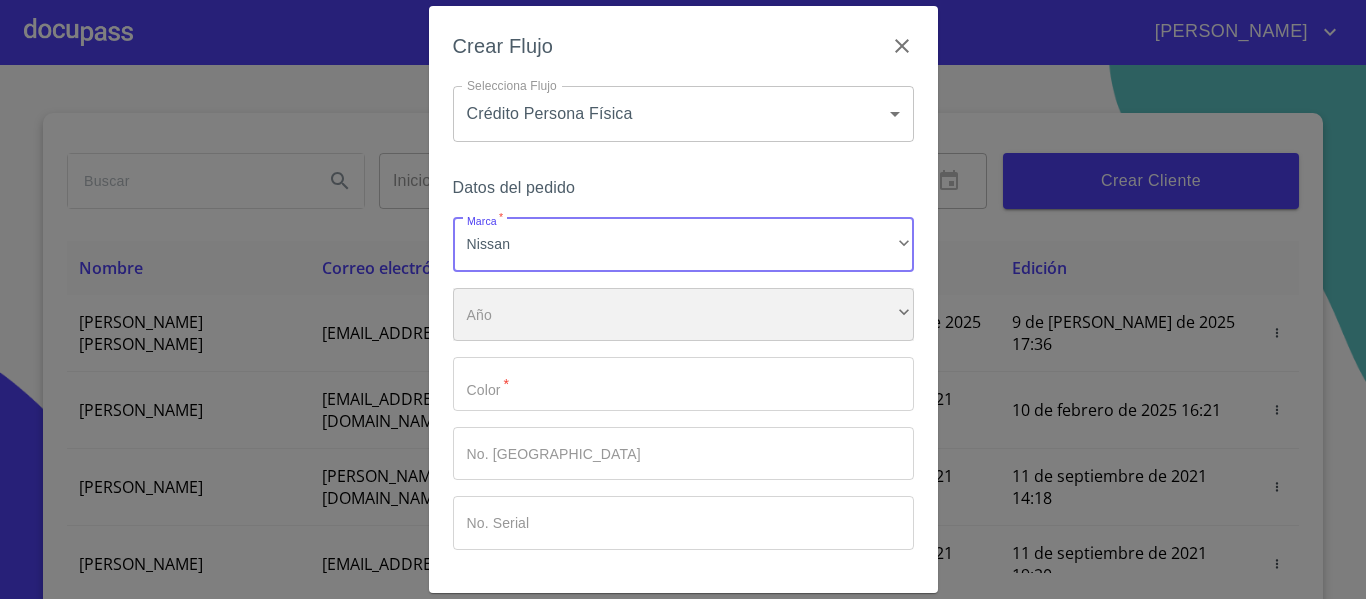 click on "​" at bounding box center [683, 315] 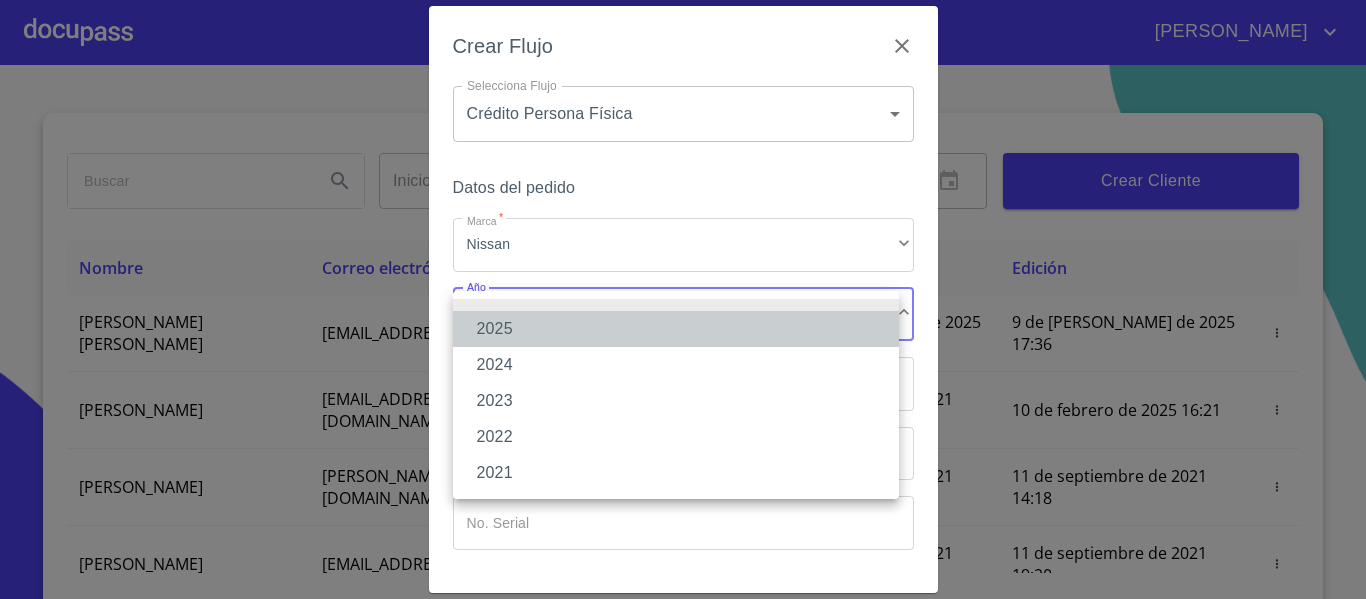 click on "2025" at bounding box center [676, 329] 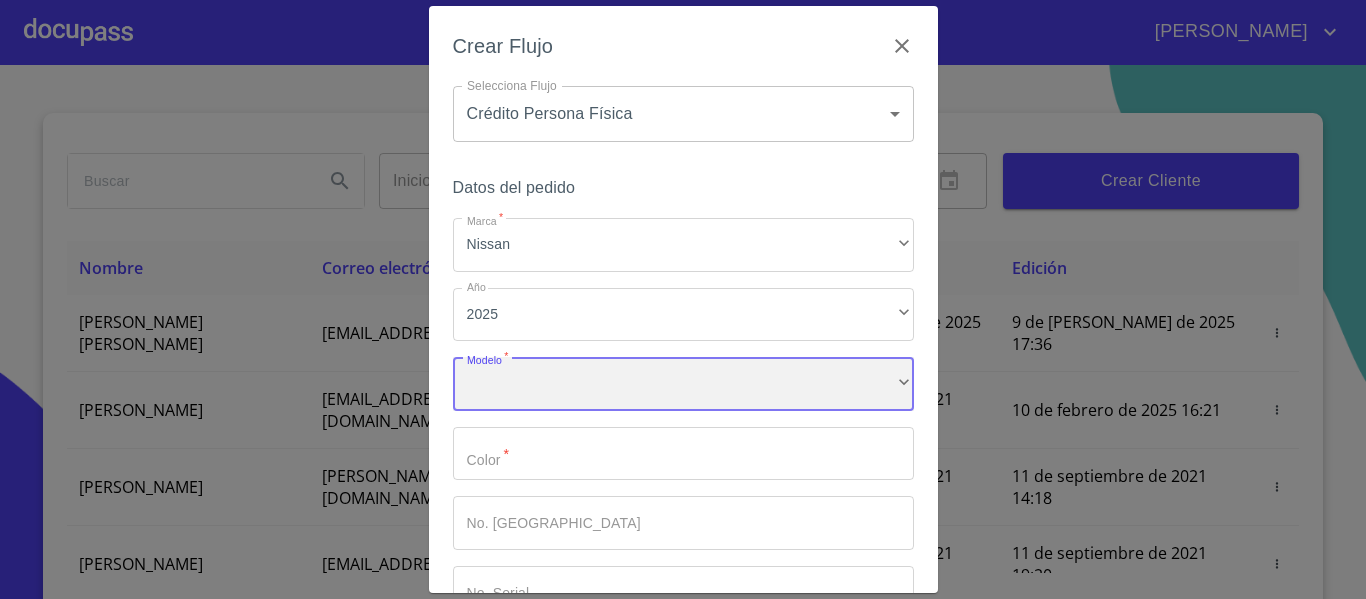 click on "​" at bounding box center (683, 384) 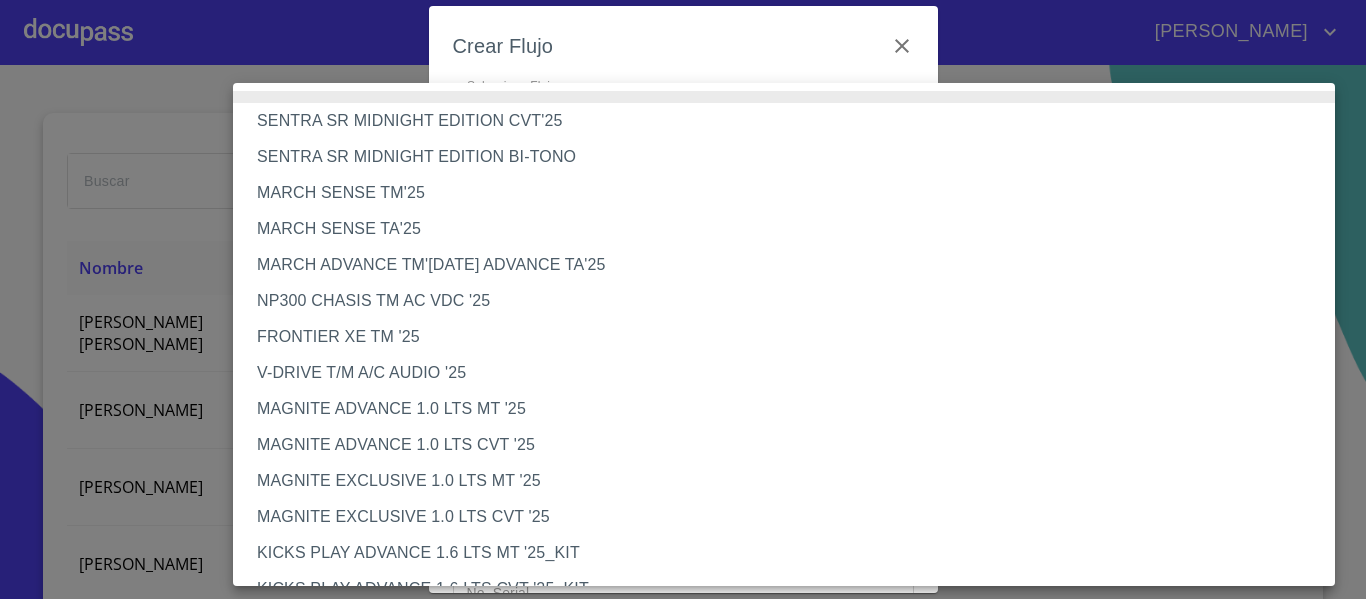 click on "MARCH ADVANCE TM'[DATE] ADVANCE TA'25" at bounding box center (791, 265) 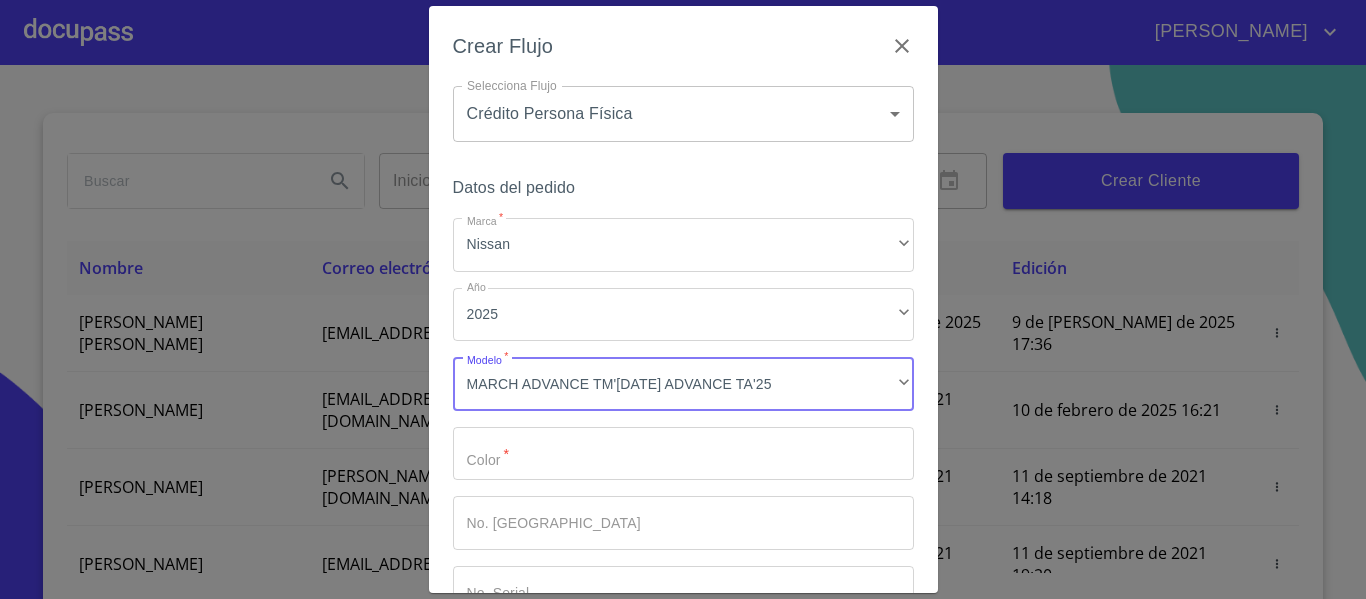 click on "Marca   *" at bounding box center (683, 454) 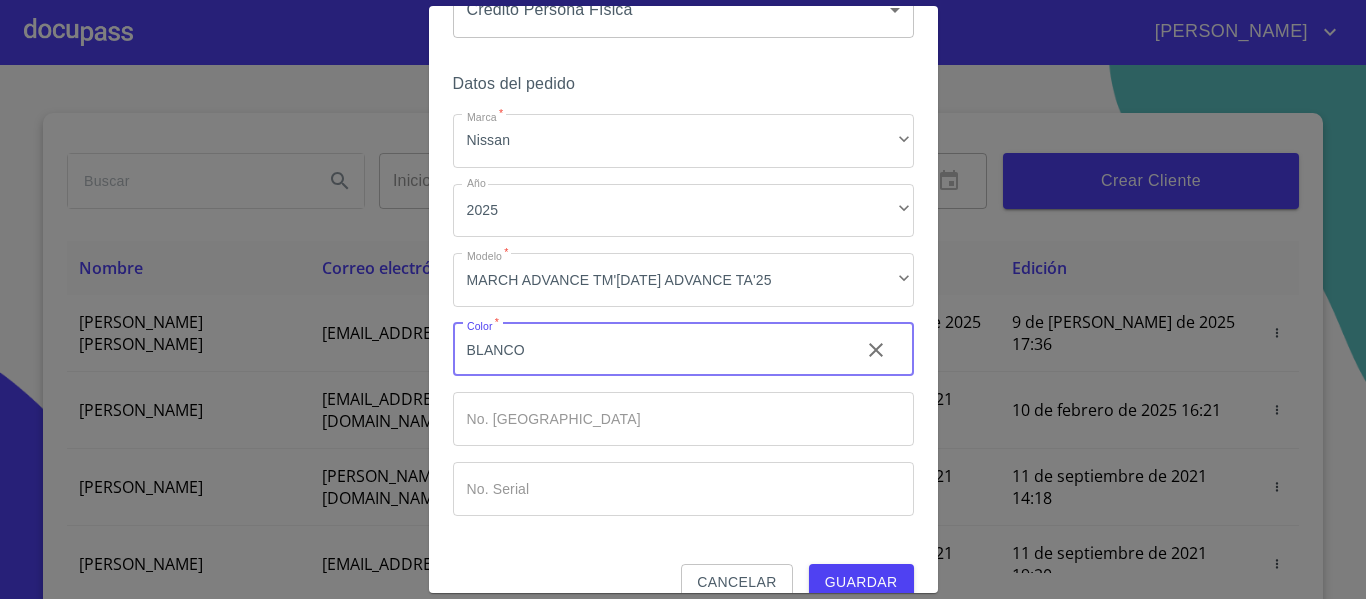 scroll, scrollTop: 135, scrollLeft: 0, axis: vertical 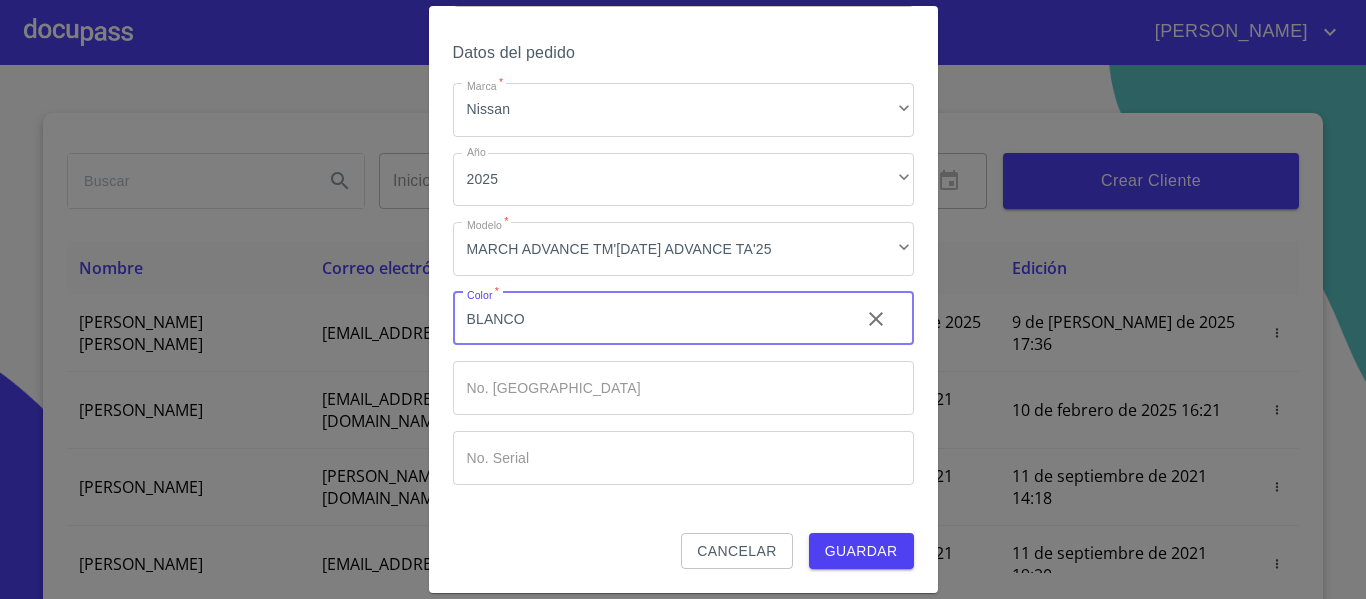 type on "BLANCO" 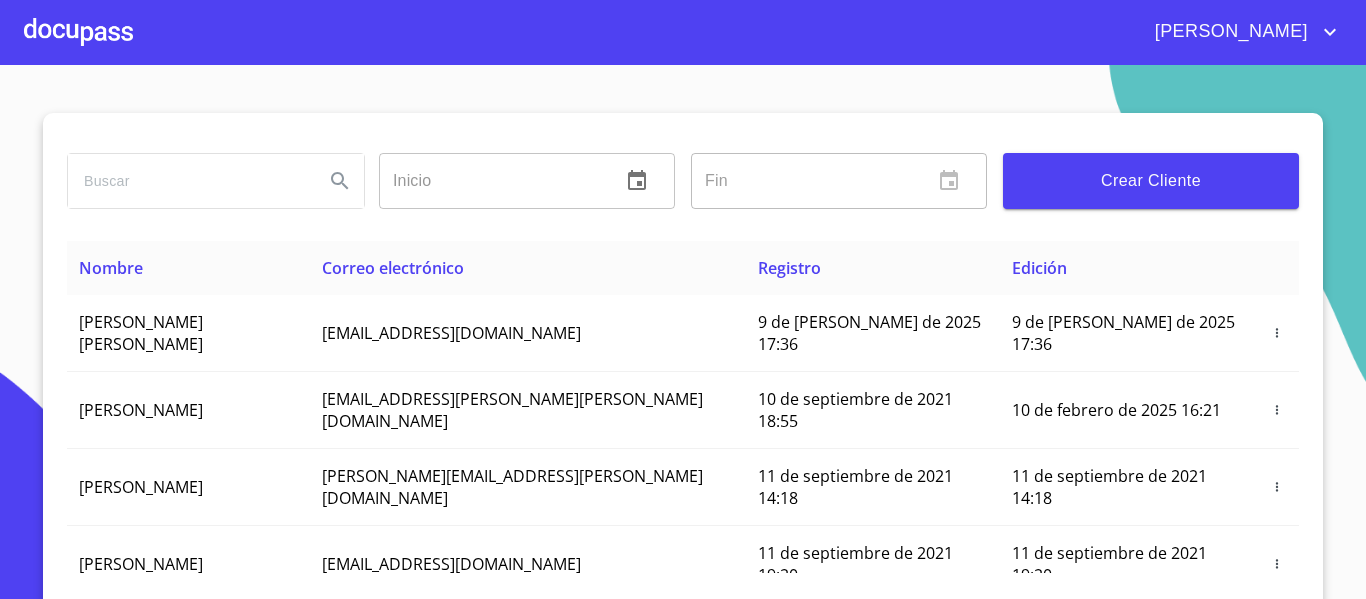click at bounding box center [78, 32] 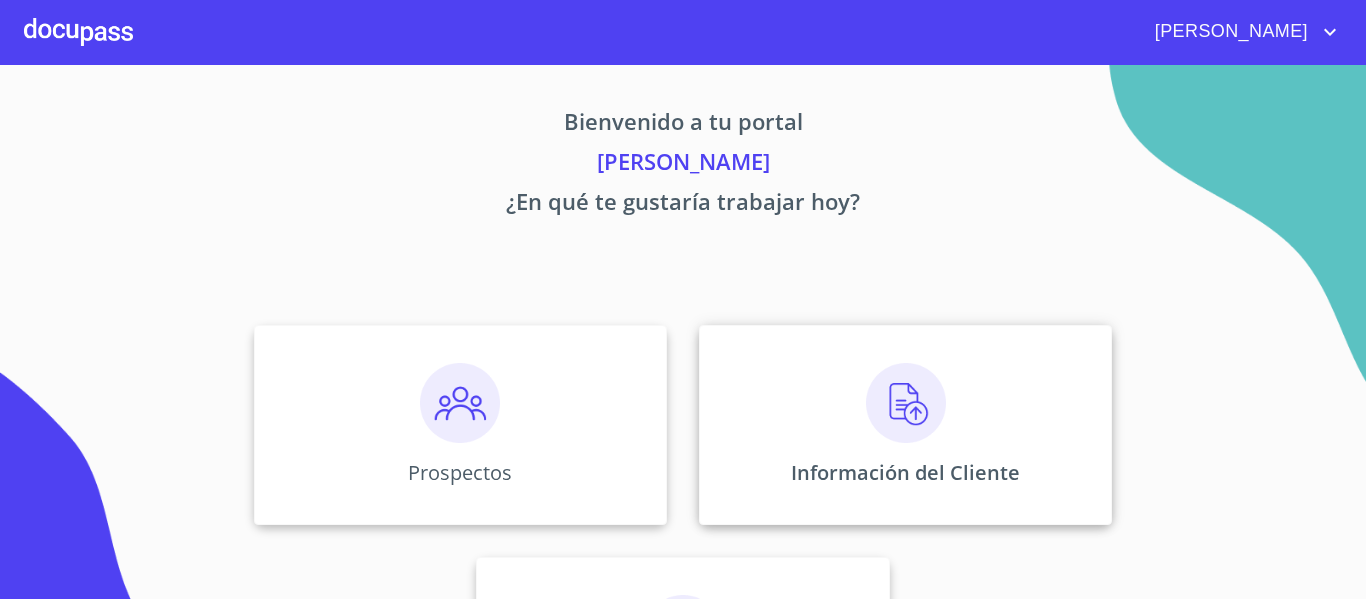 click on "Información del Cliente" at bounding box center (905, 472) 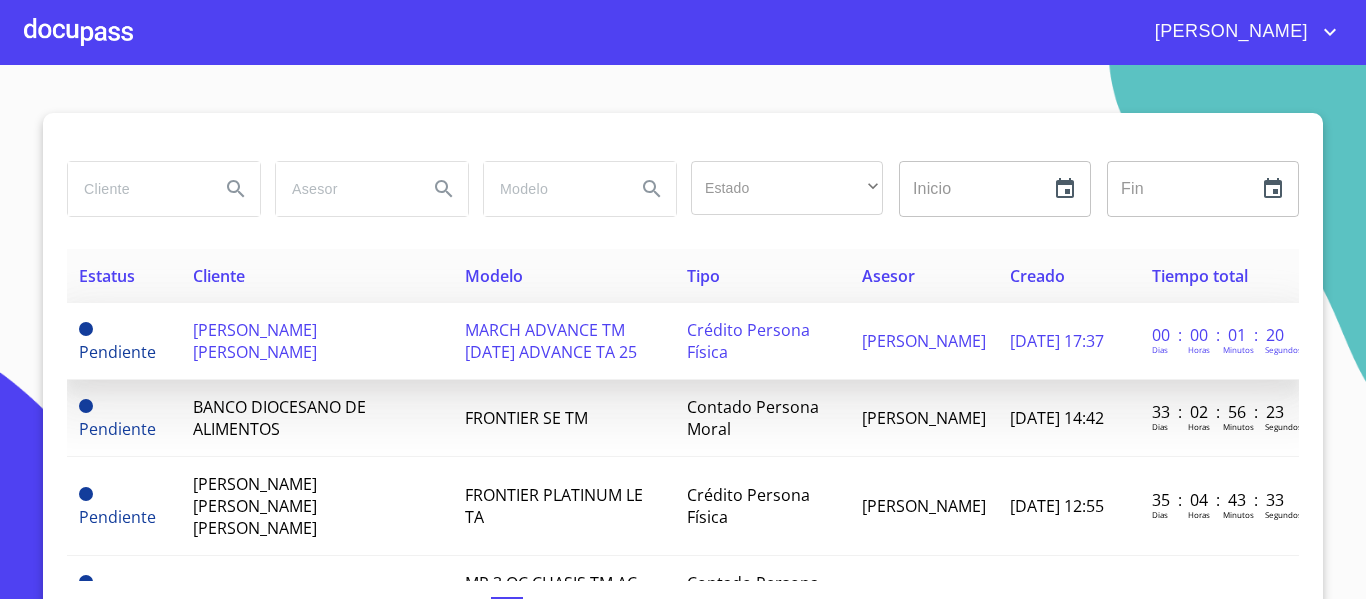 click on "[PERSON_NAME] [PERSON_NAME]" at bounding box center [255, 341] 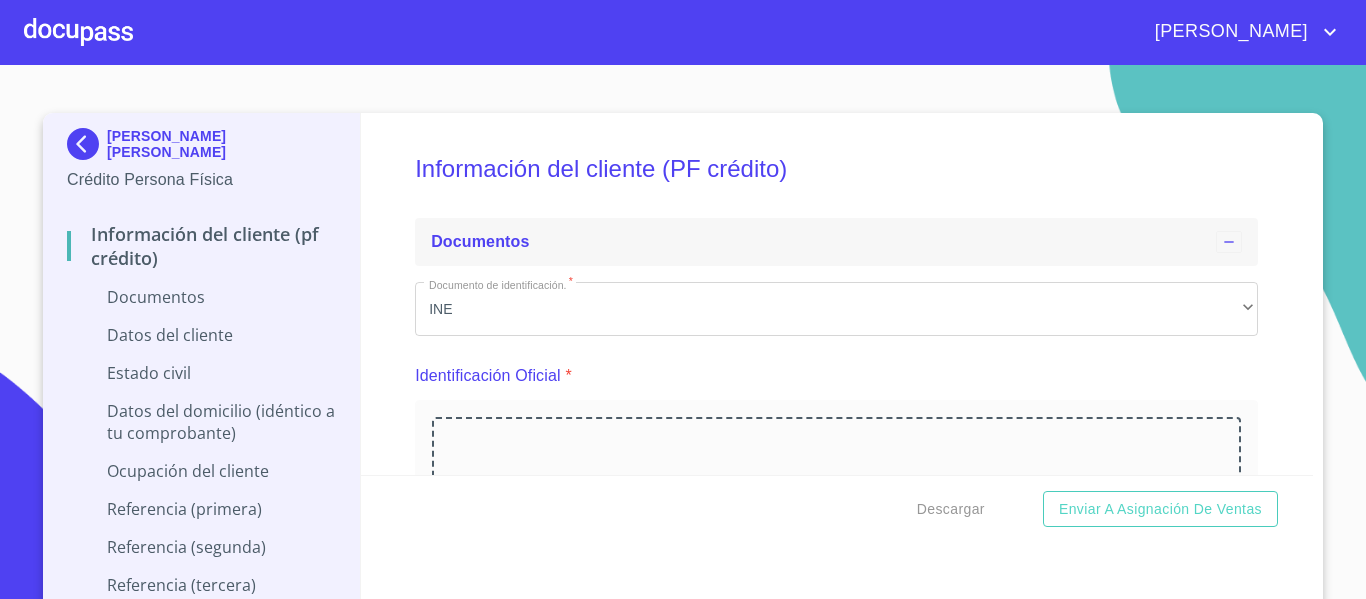 scroll, scrollTop: 300, scrollLeft: 0, axis: vertical 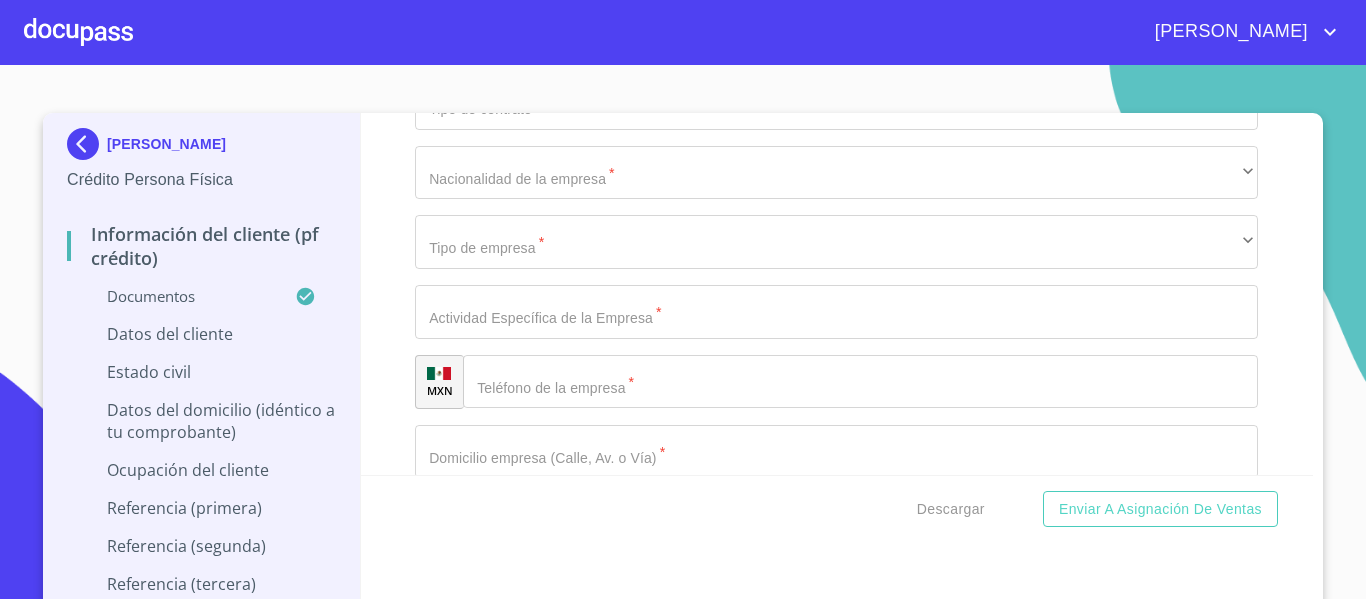 click on "Información del cliente (PF crédito)   Documentos Documento de identificación.   * INE ​ Identificación Oficial * Identificación Oficial Identificación Oficial Identificación Oficial Comprobante de Domicilio * Comprobante de Domicilio Comprobante de Domicilio Fuente de ingresos   * Independiente/Dueño de negocio/Persona Moral ​ Comprobante de Ingresos mes 1 * Comprobante de Ingresos mes 1 Comprobante de Ingresos mes 1 Comprobante de Ingresos mes 1 Comprobante de Ingresos mes 2 * Comprobante de Ingresos mes 2 Comprobante de Ingresos mes 2 Comprobante de Ingresos mes 3 * Comprobante de Ingresos mes 3 Comprobante de Ingresos mes 3 CURP * CURP CURP Constancia de situación fiscal Arrastra o selecciona el (los) documento(s) para agregar Datos del cliente Apellido Paterno   * CASTORENA ​ Apellido Materno   * PARRA ​ Primer nombre   * VERONICA ​ Segundo Nombre ALEJANDRA ​ Fecha de nacimiento * ​ RFC   * ​ CURP   * ​ ID de Identificación ​ Nacionalidad   * ​ ​   * *" at bounding box center (837, 294) 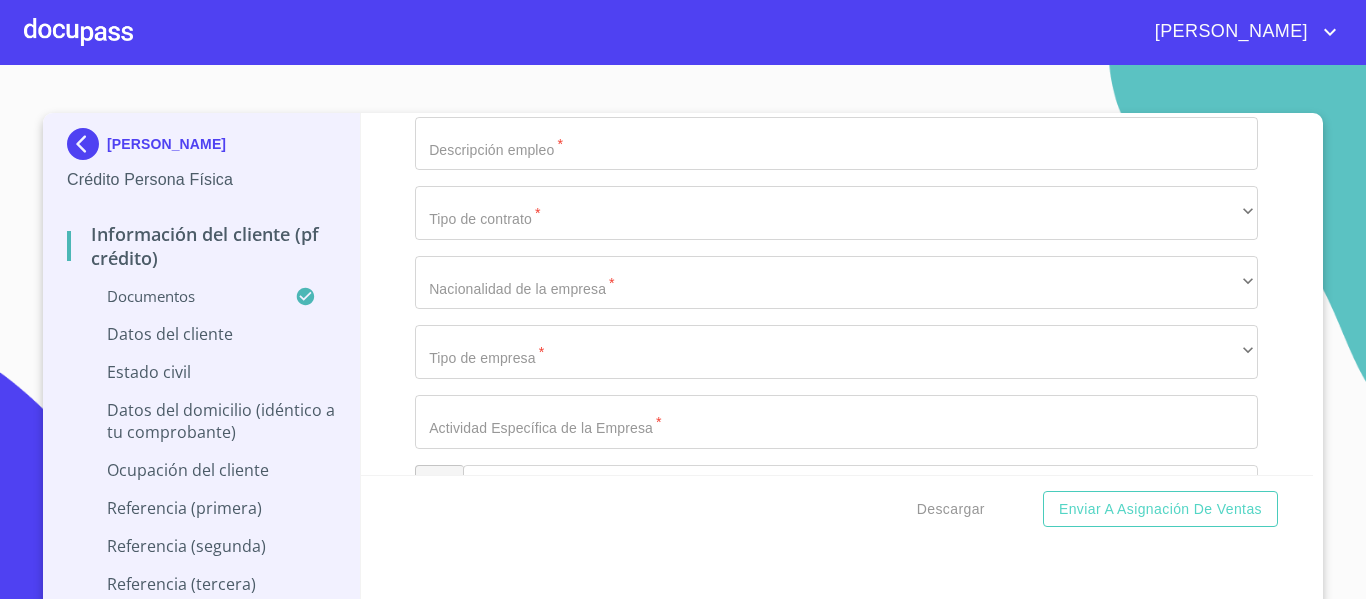 scroll, scrollTop: 5850, scrollLeft: 0, axis: vertical 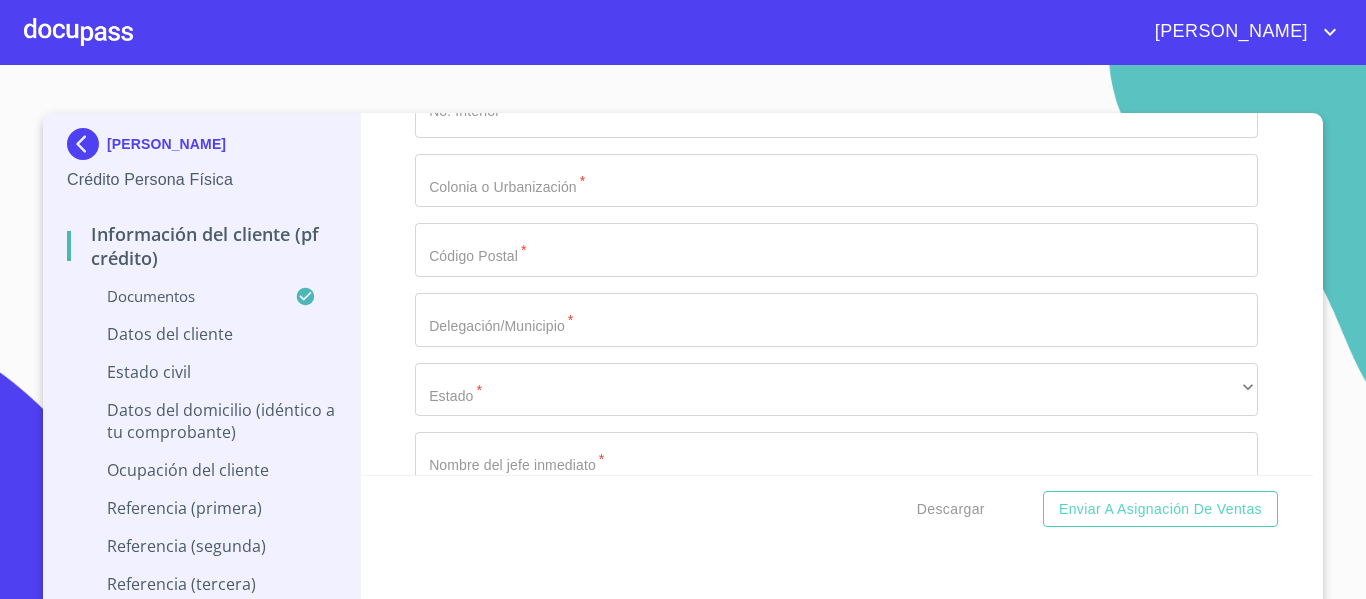 click on "Información del cliente (PF crédito)   Documentos Documento de identificación.   * INE ​ Identificación Oficial * Identificación Oficial Identificación Oficial Identificación Oficial Comprobante de Domicilio * Comprobante de Domicilio Comprobante de Domicilio Fuente de ingresos   * Independiente/Dueño de negocio/Persona Moral ​ Comprobante de Ingresos mes 1 * Comprobante de Ingresos mes 1 Comprobante de Ingresos mes 1 Comprobante de Ingresos mes 1 Comprobante de Ingresos mes 2 * Comprobante de Ingresos mes 2 Comprobante de Ingresos mes 2 Comprobante de Ingresos mes 3 * Comprobante de Ingresos mes 3 Comprobante de Ingresos mes 3 CURP * CURP CURP Constancia de situación fiscal Constancia de situación fiscal Constancia de situación fiscal Datos del cliente Apellido Paterno   * CASTORENA ​ Apellido Materno   * PARRA ​ Primer nombre   * VERONICA ​ Segundo Nombre ALEJANDRA ​ Fecha de nacimiento * ​ RFC   * ​ CURP   * ​ ID de Identificación ​ Nacionalidad   * ​ ​ *" at bounding box center [837, 294] 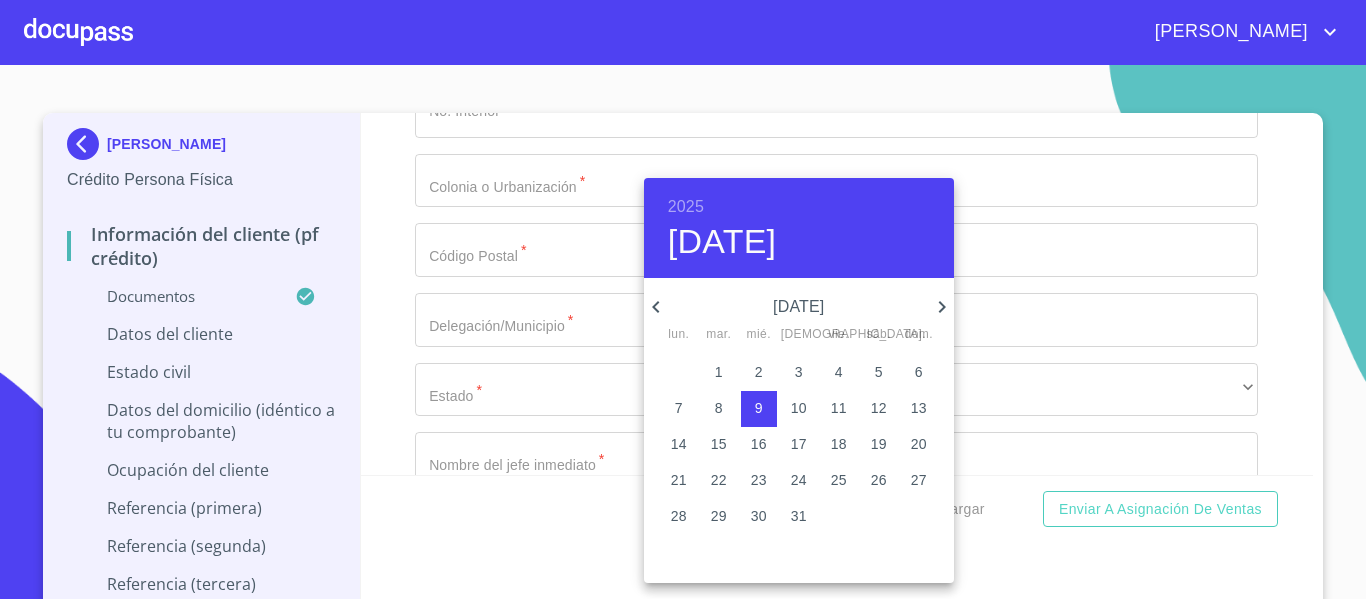click on "2025" at bounding box center [686, 207] 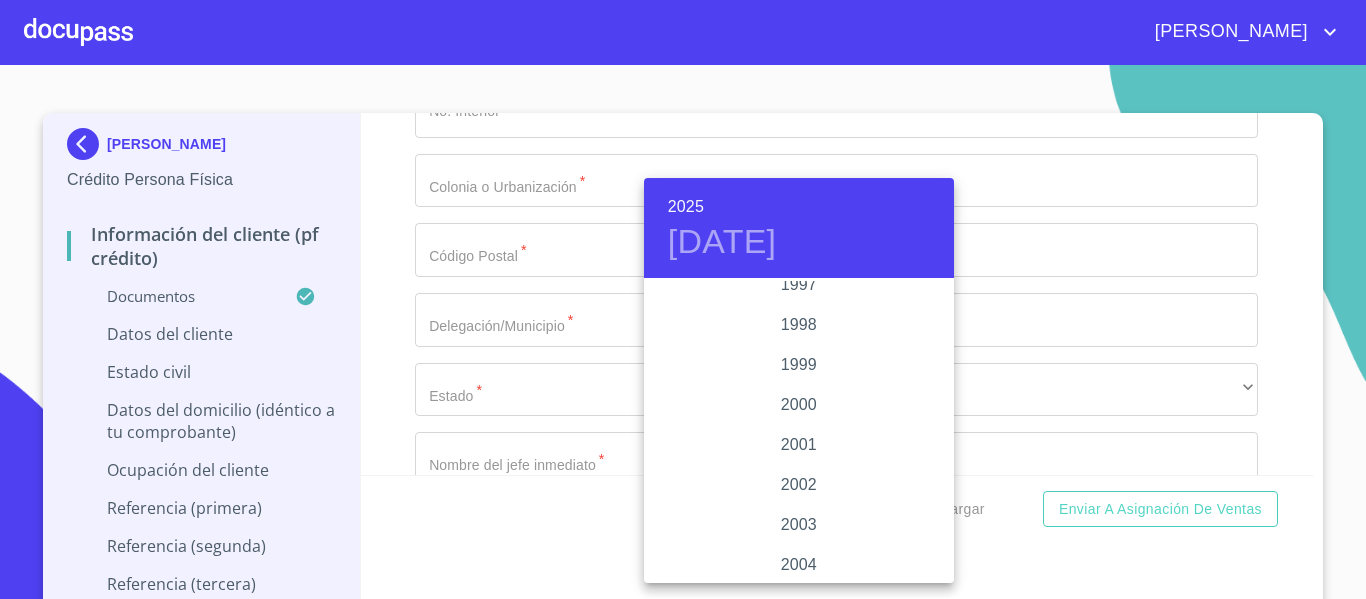 scroll, scrollTop: 2880, scrollLeft: 0, axis: vertical 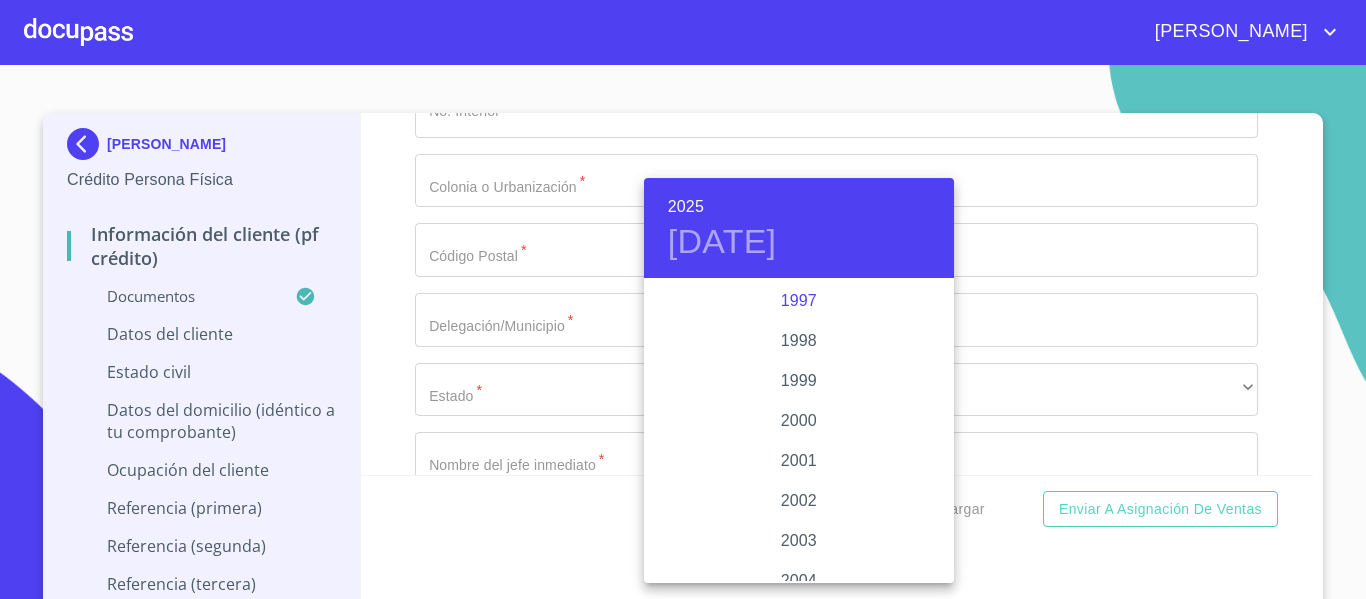 click on "1997" at bounding box center [799, 301] 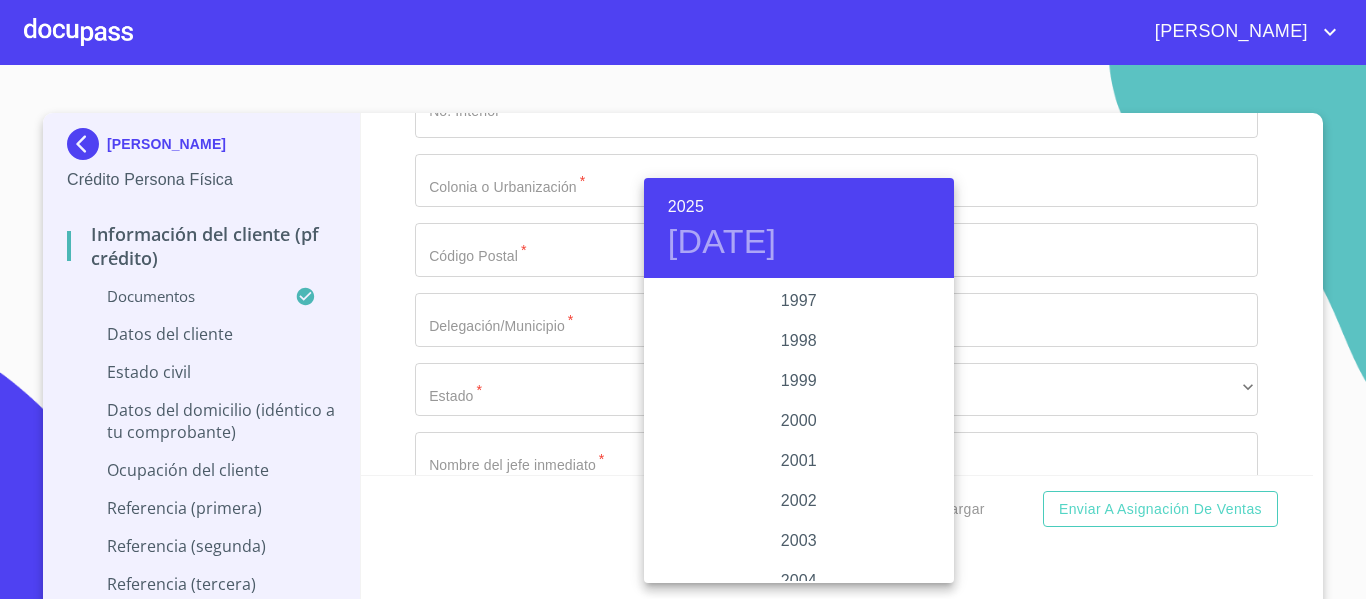 type on "9 de jul. de 1997" 